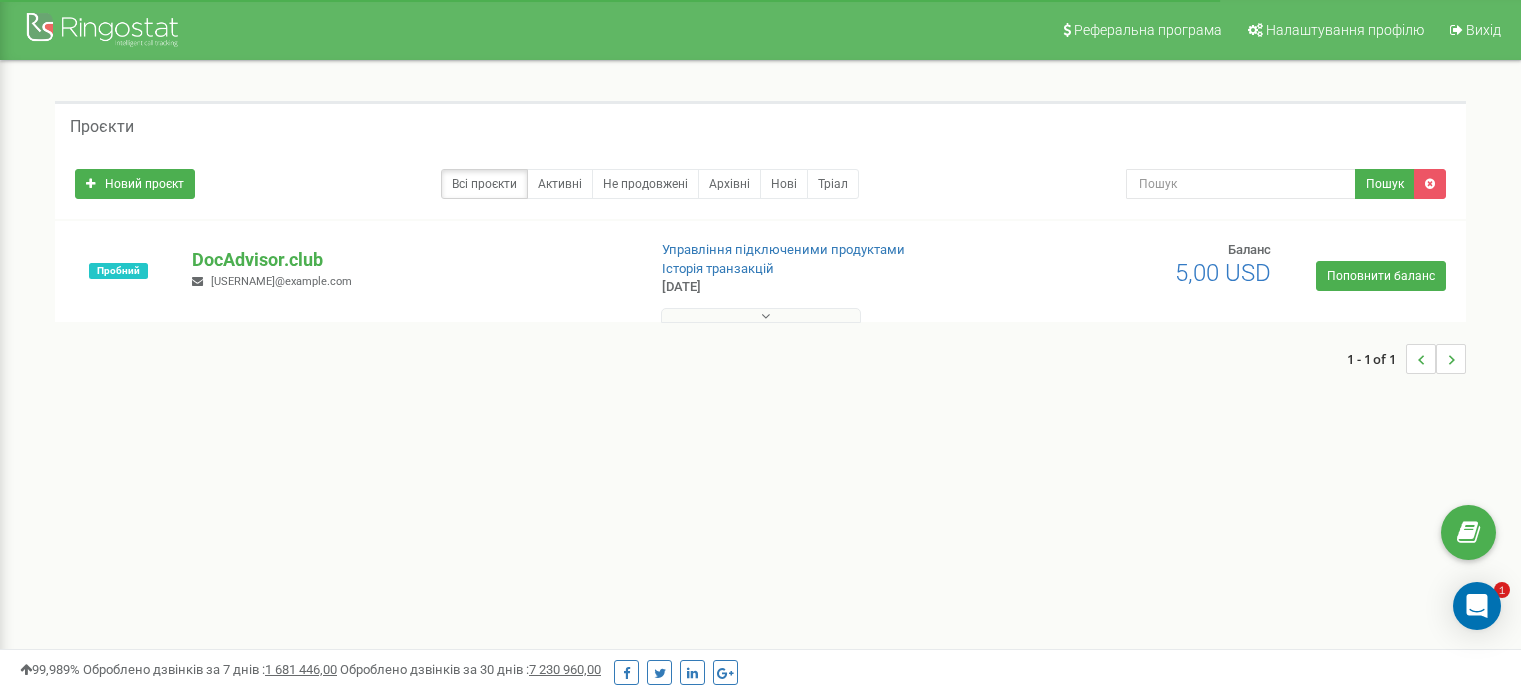 scroll, scrollTop: 0, scrollLeft: 0, axis: both 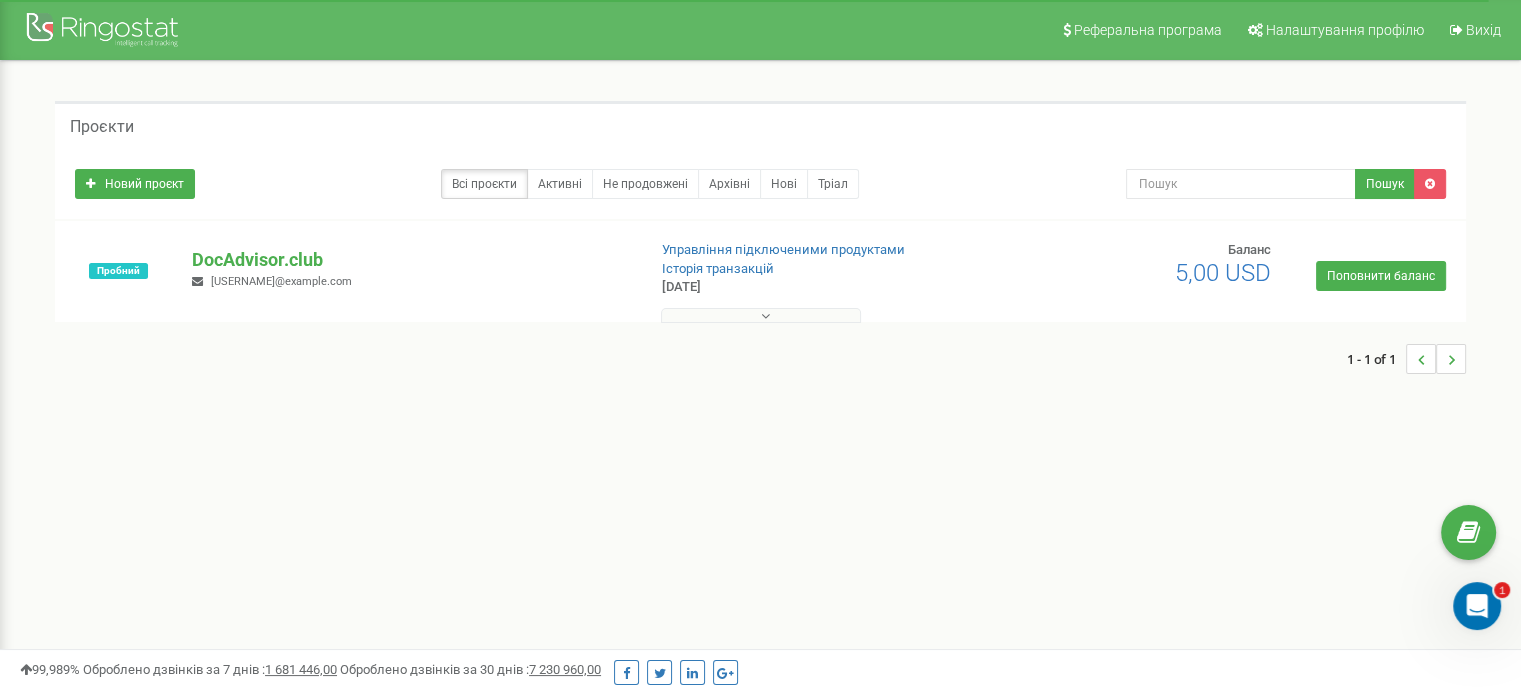 click at bounding box center (765, 316) 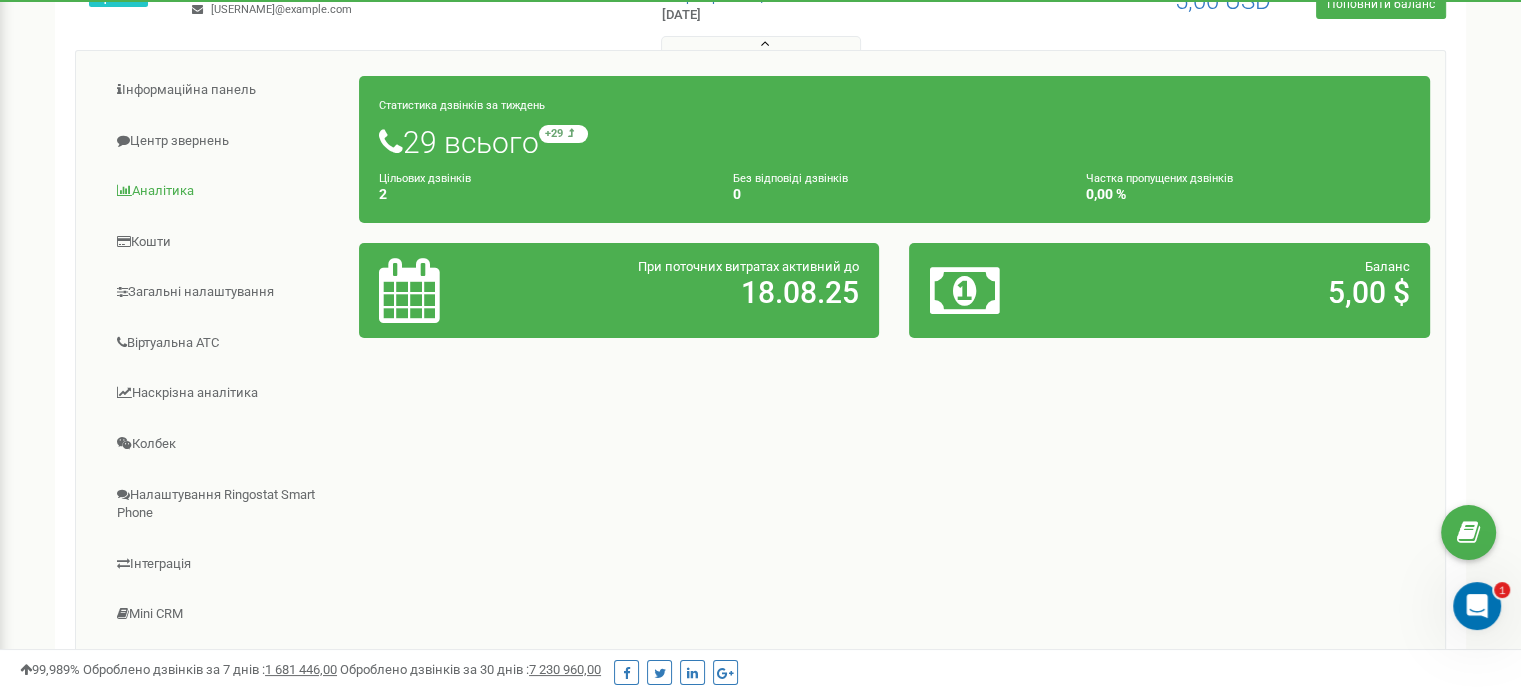 scroll, scrollTop: 304, scrollLeft: 0, axis: vertical 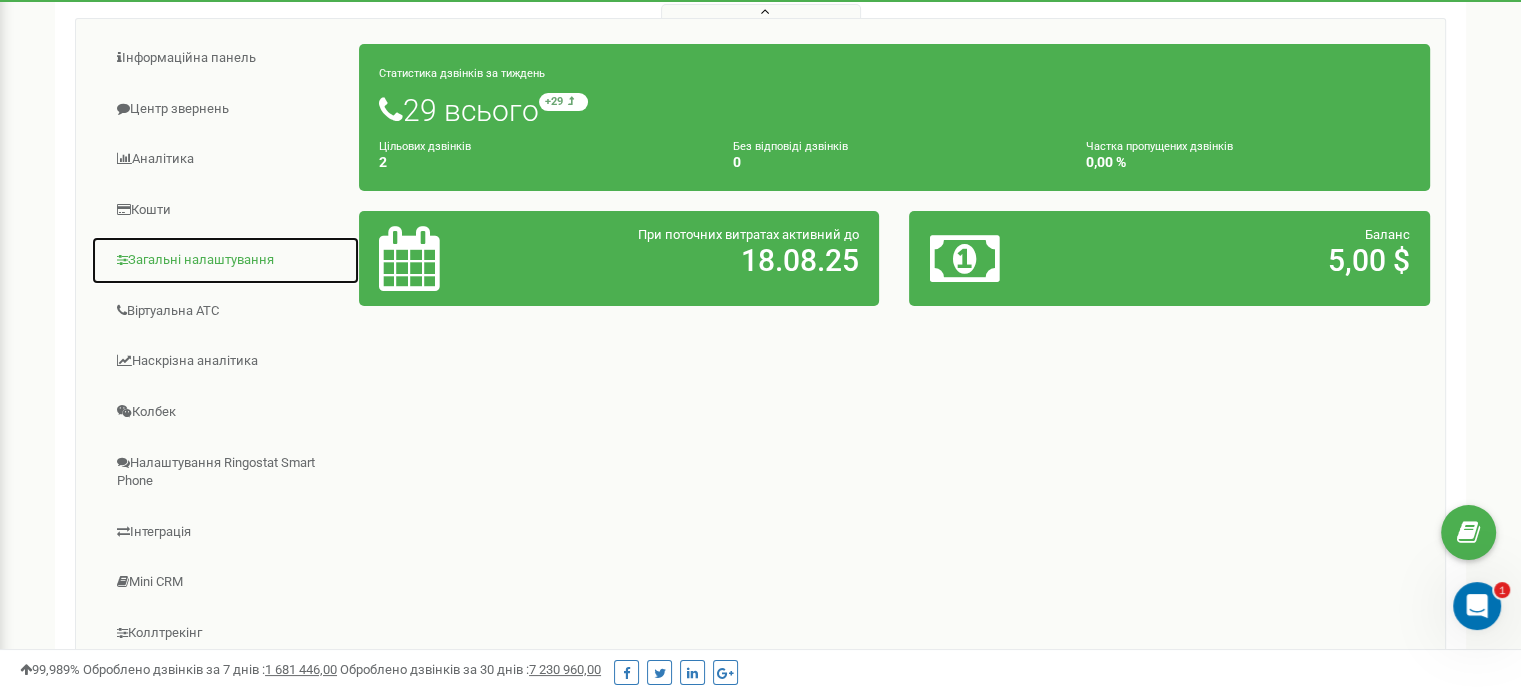 click on "Загальні налаштування" at bounding box center [225, 260] 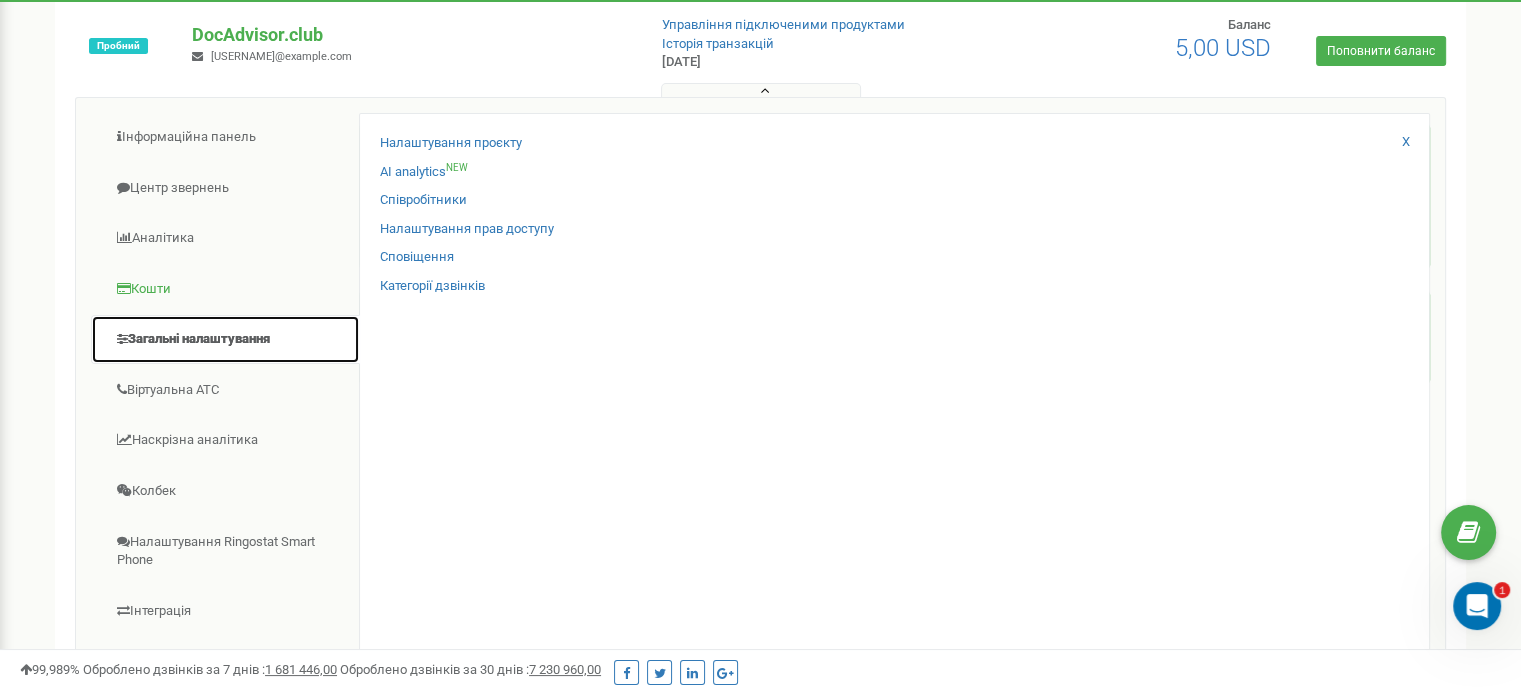 scroll, scrollTop: 104, scrollLeft: 0, axis: vertical 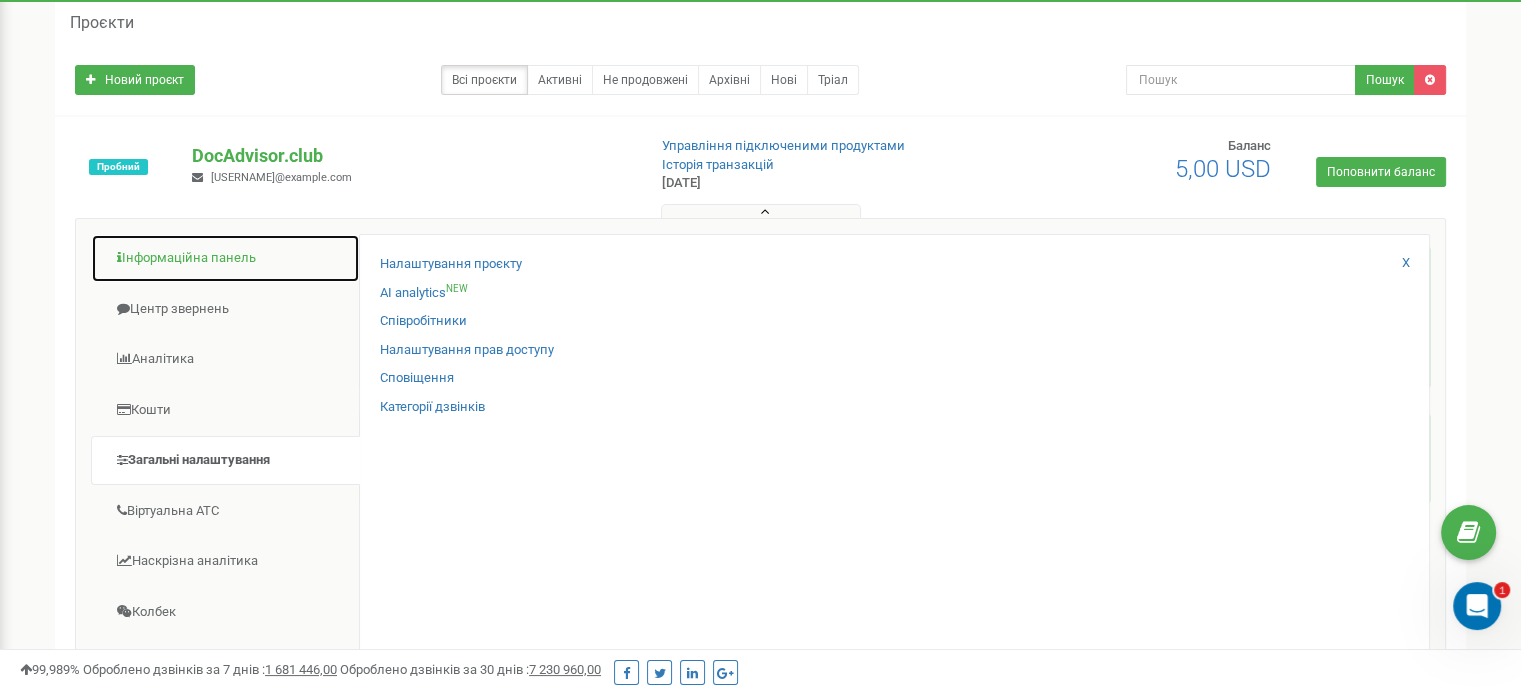 click on "Інформаційна панель" at bounding box center (225, 258) 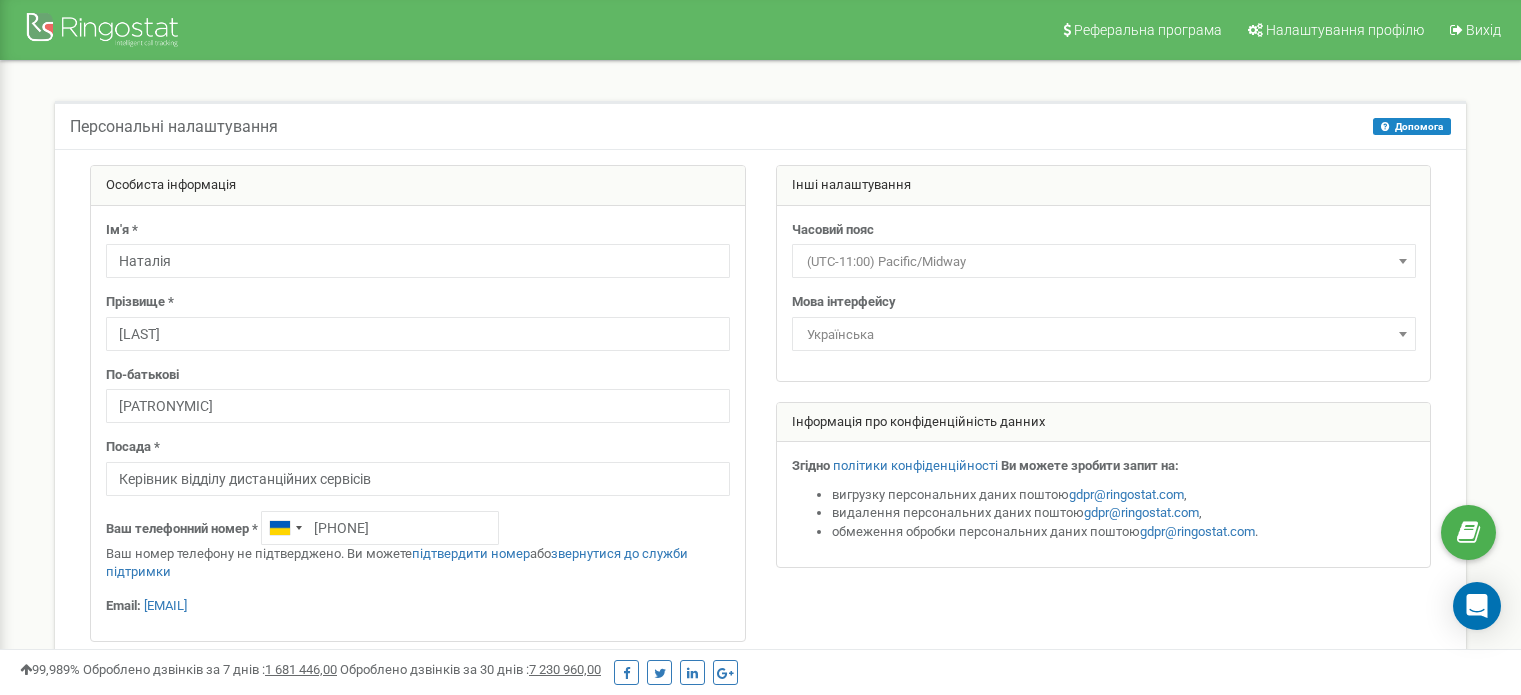 scroll, scrollTop: 0, scrollLeft: 0, axis: both 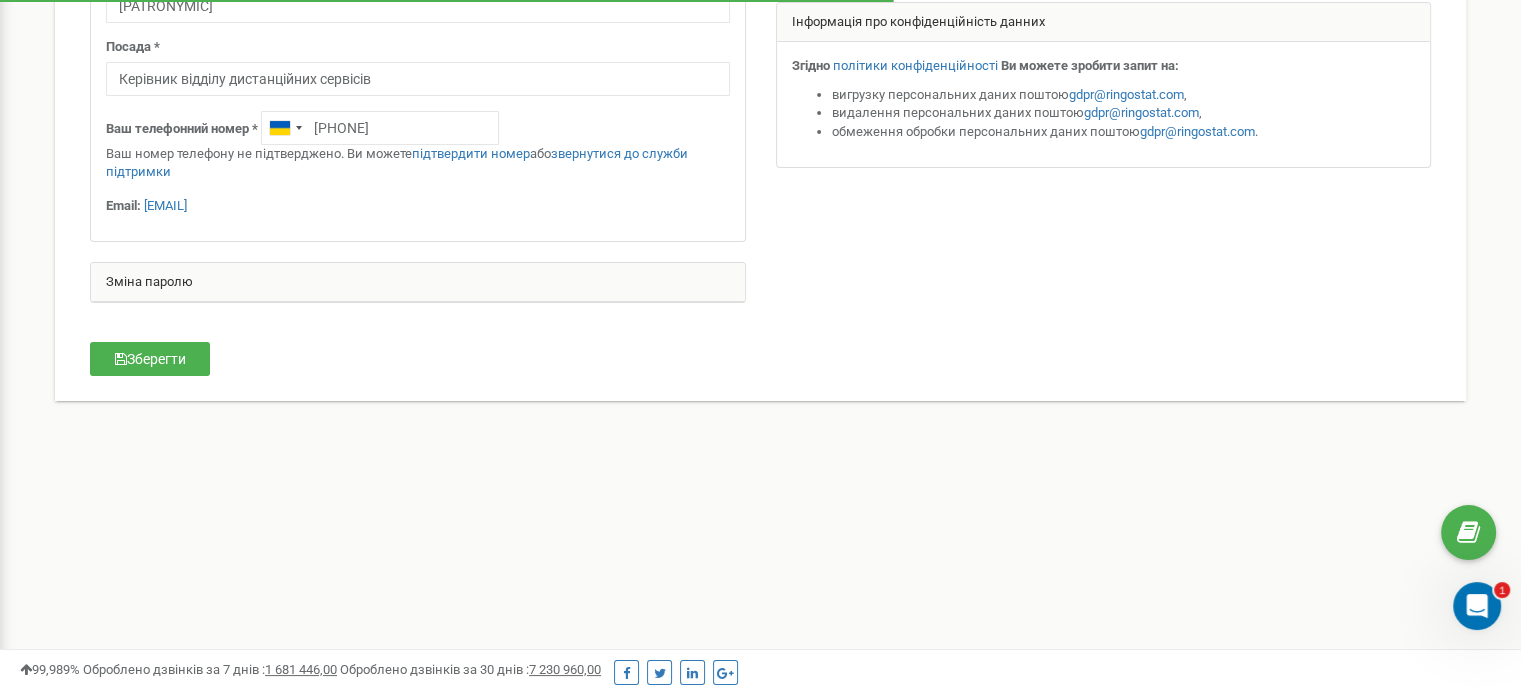 click on "Зміна паролю" at bounding box center [418, 283] 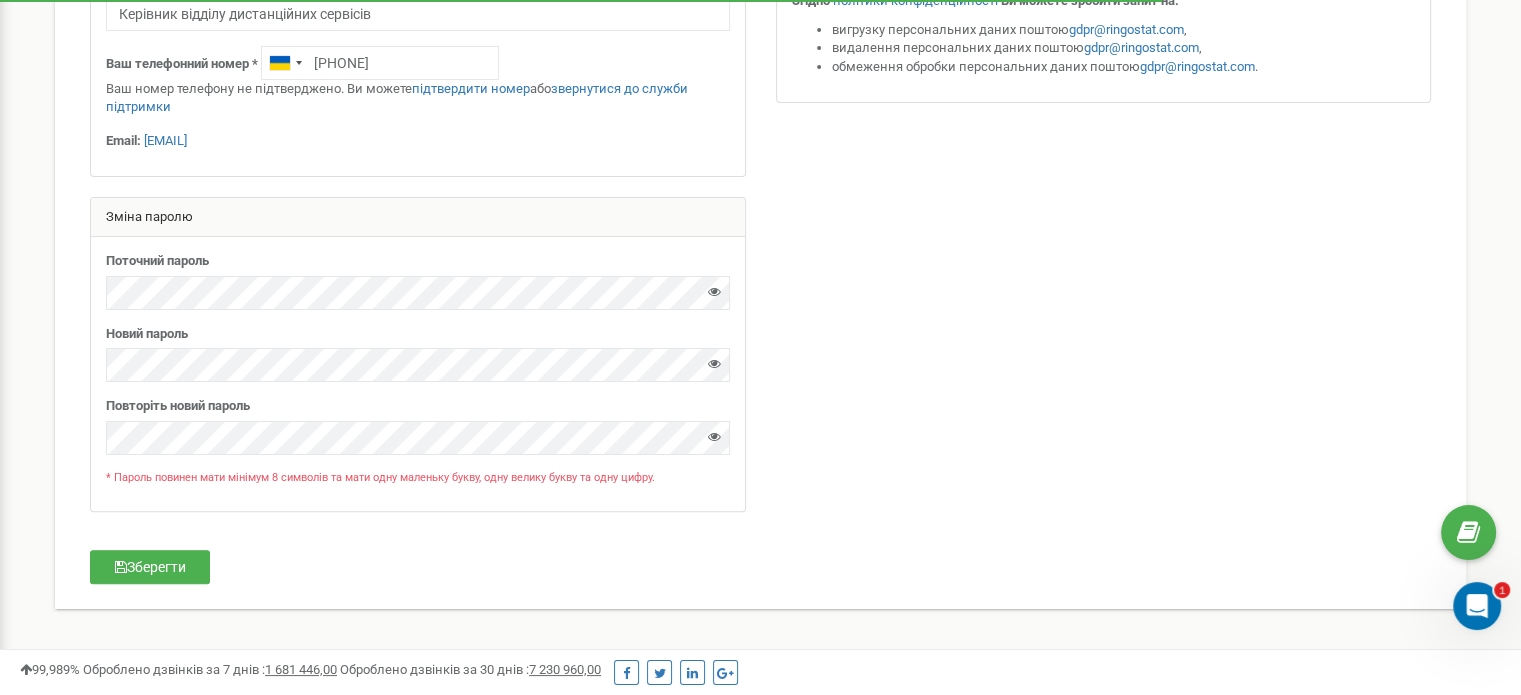 scroll, scrollTop: 500, scrollLeft: 0, axis: vertical 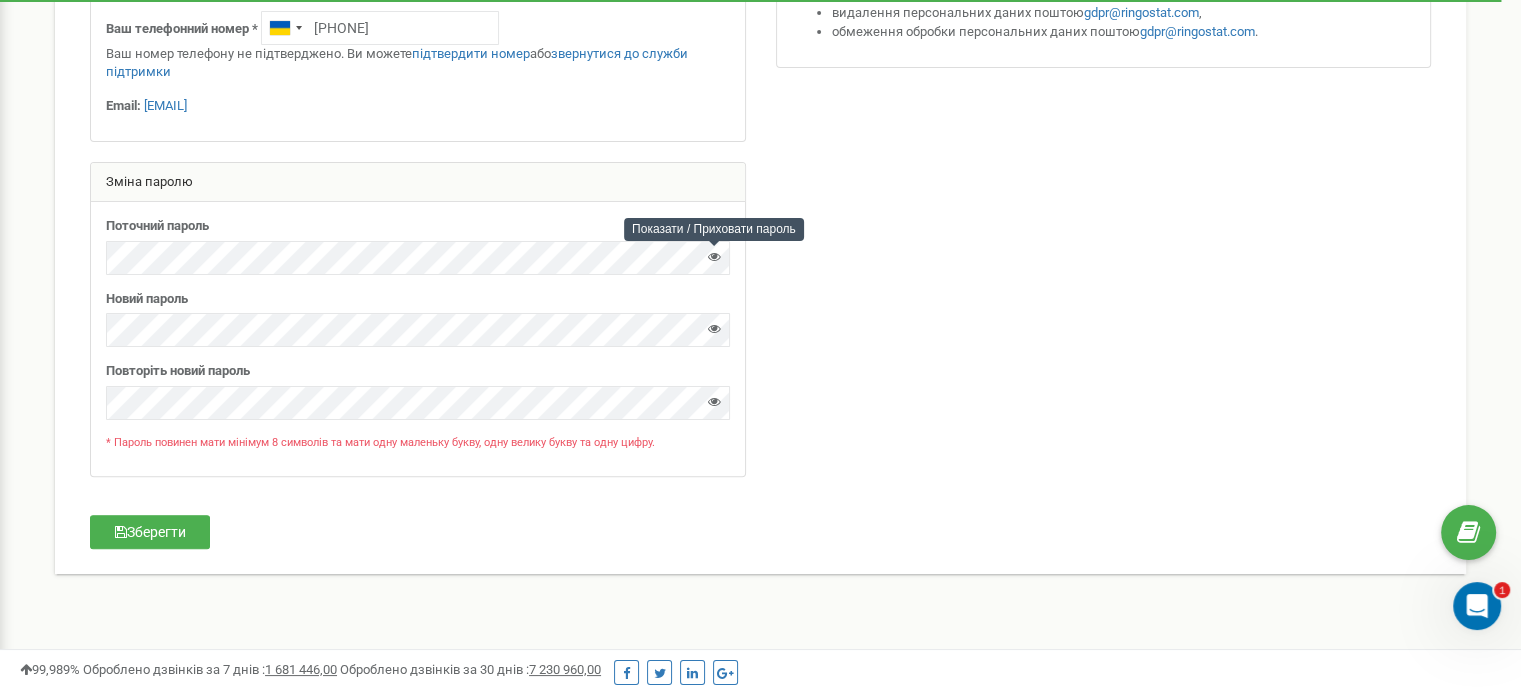 click at bounding box center [714, 256] 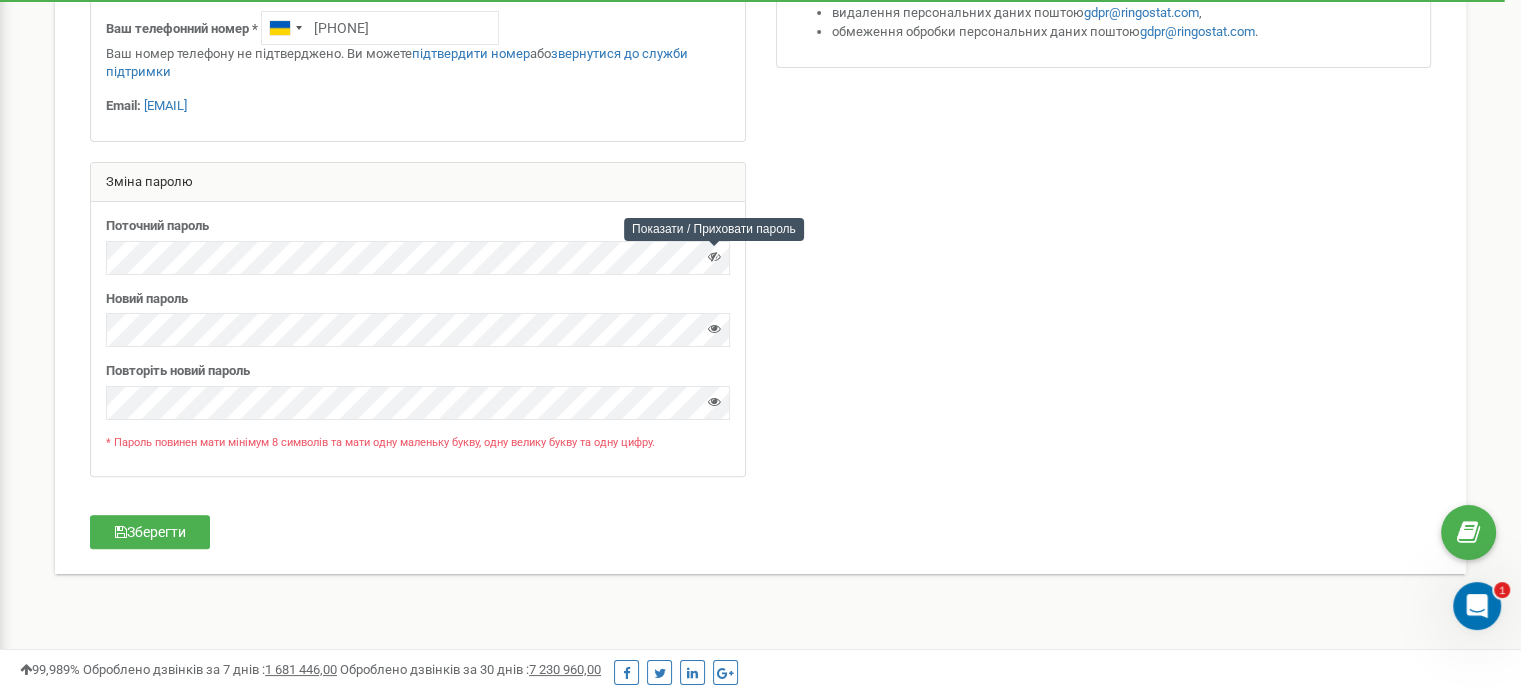 click at bounding box center (714, 256) 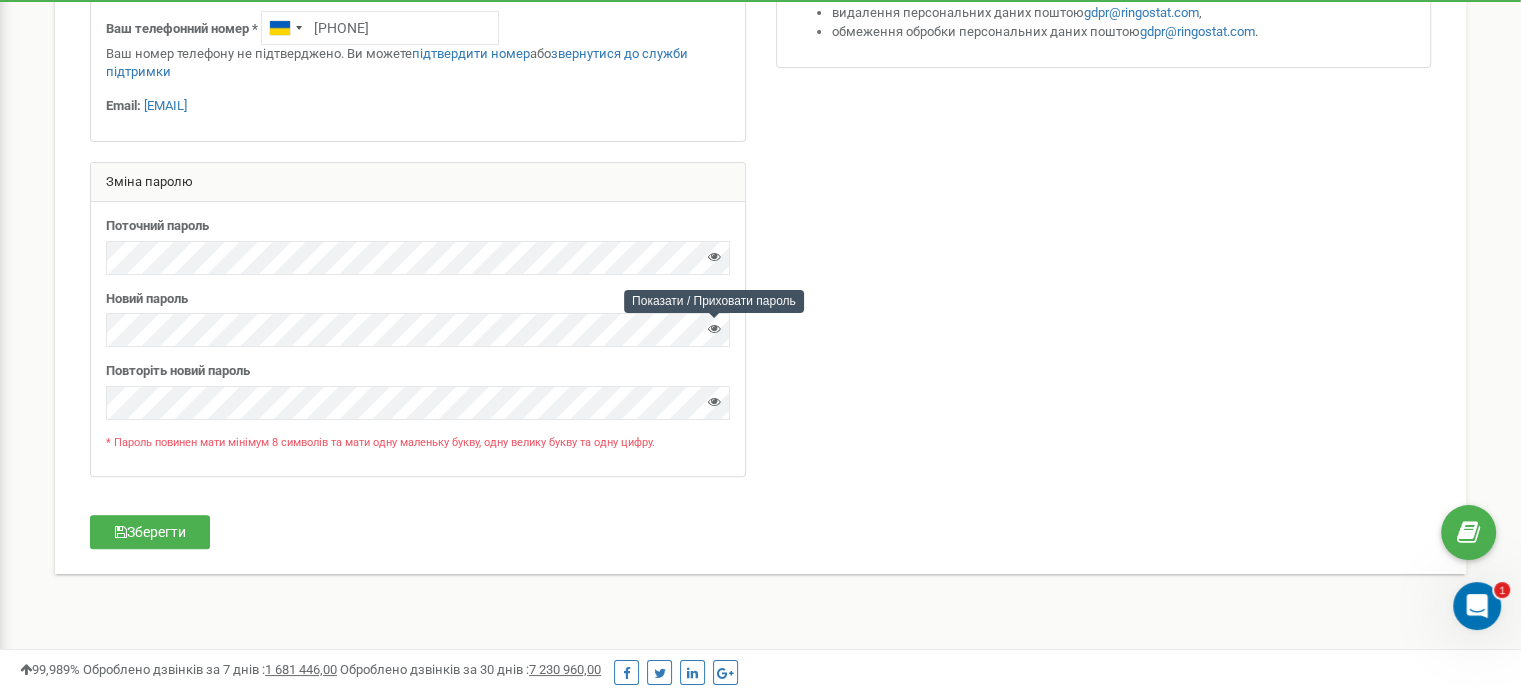 click at bounding box center (714, 328) 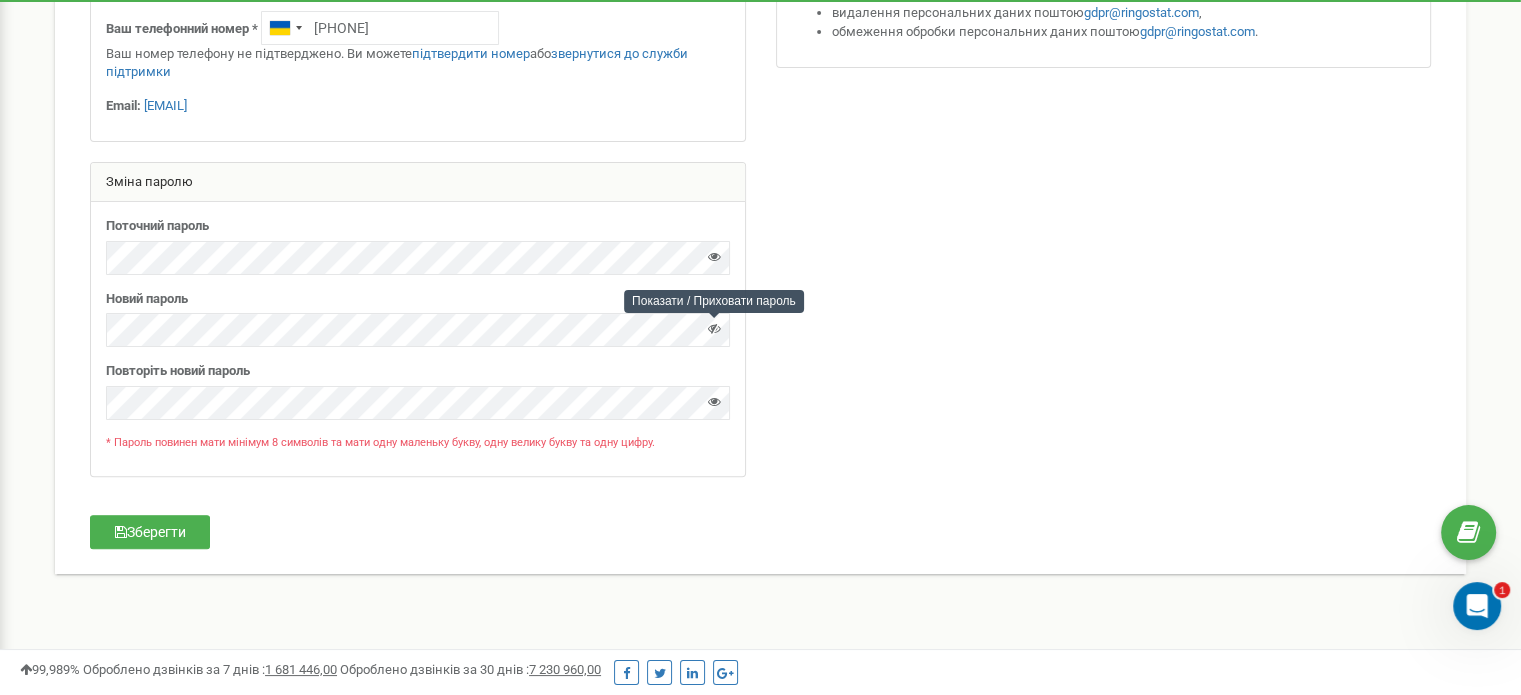click at bounding box center [714, 328] 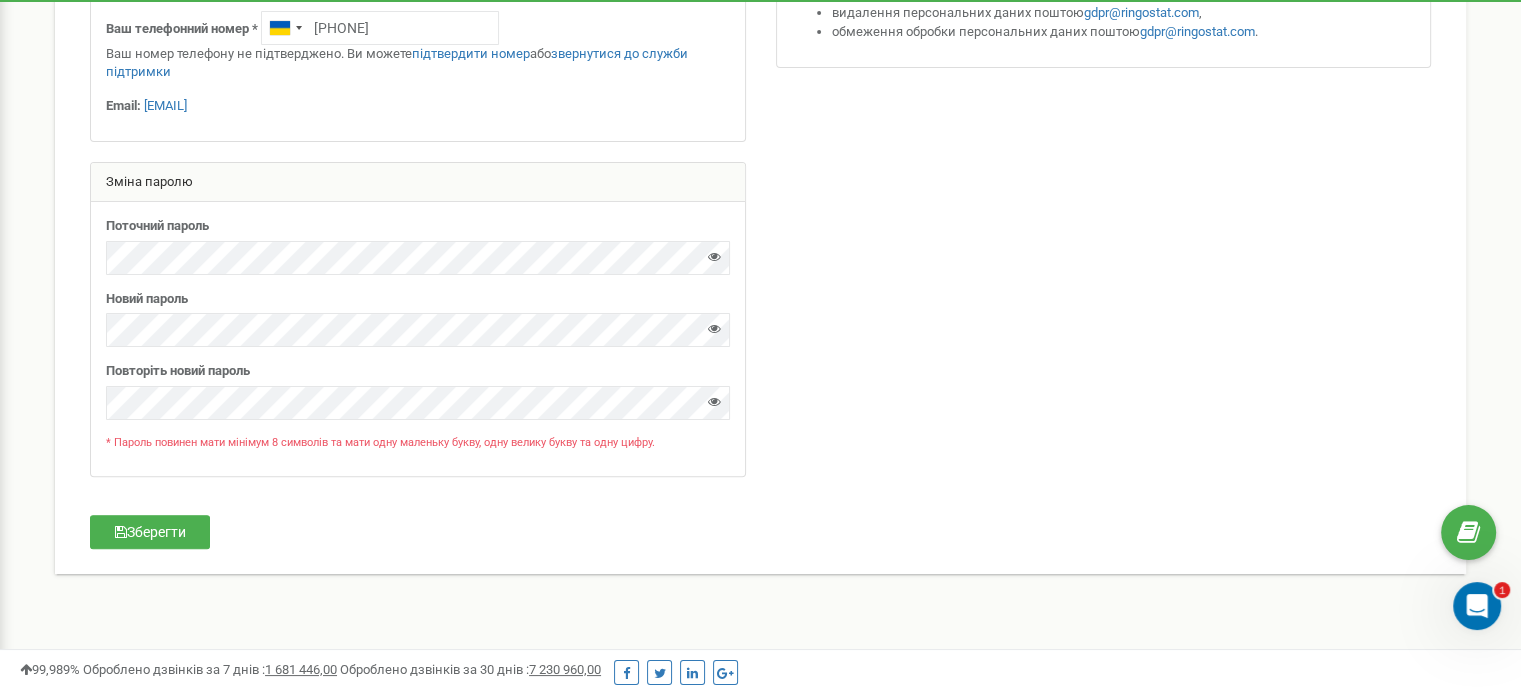 click at bounding box center (714, 401) 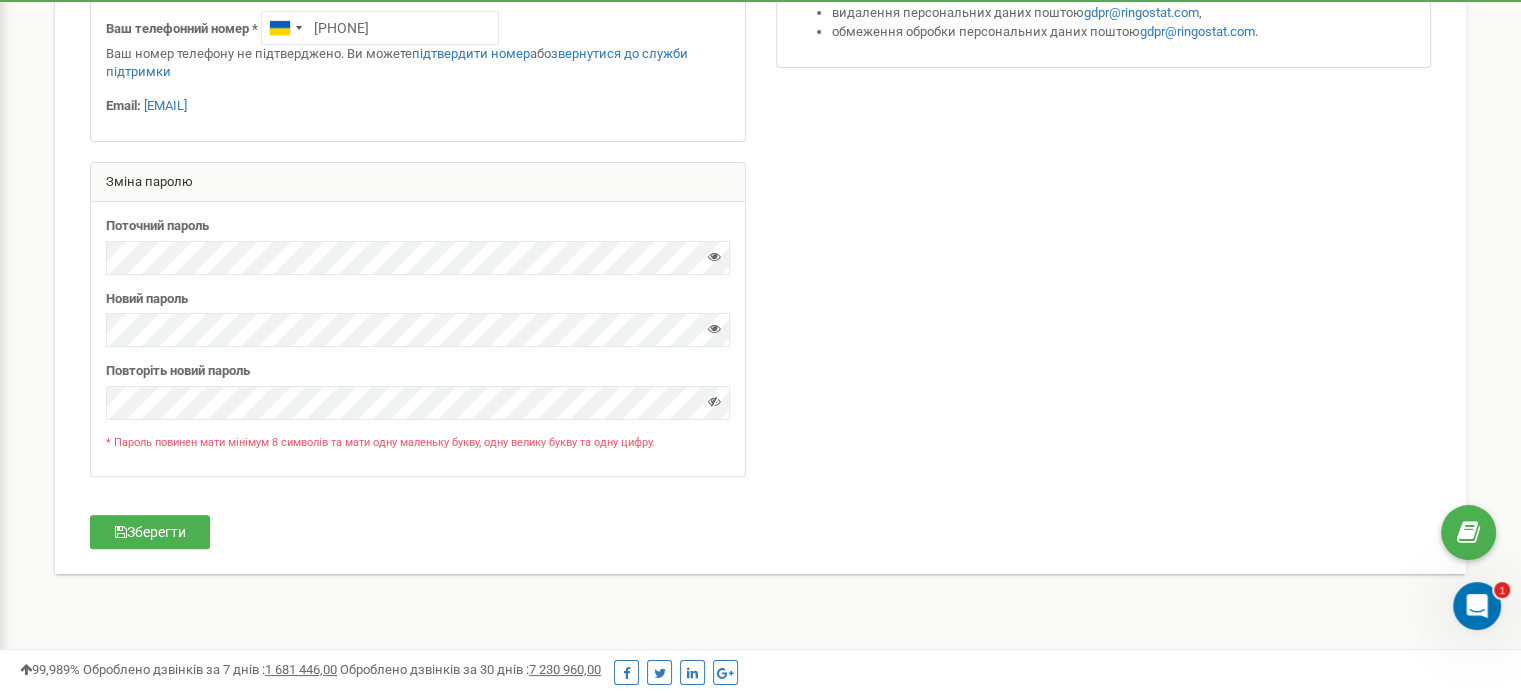 click at bounding box center [714, 401] 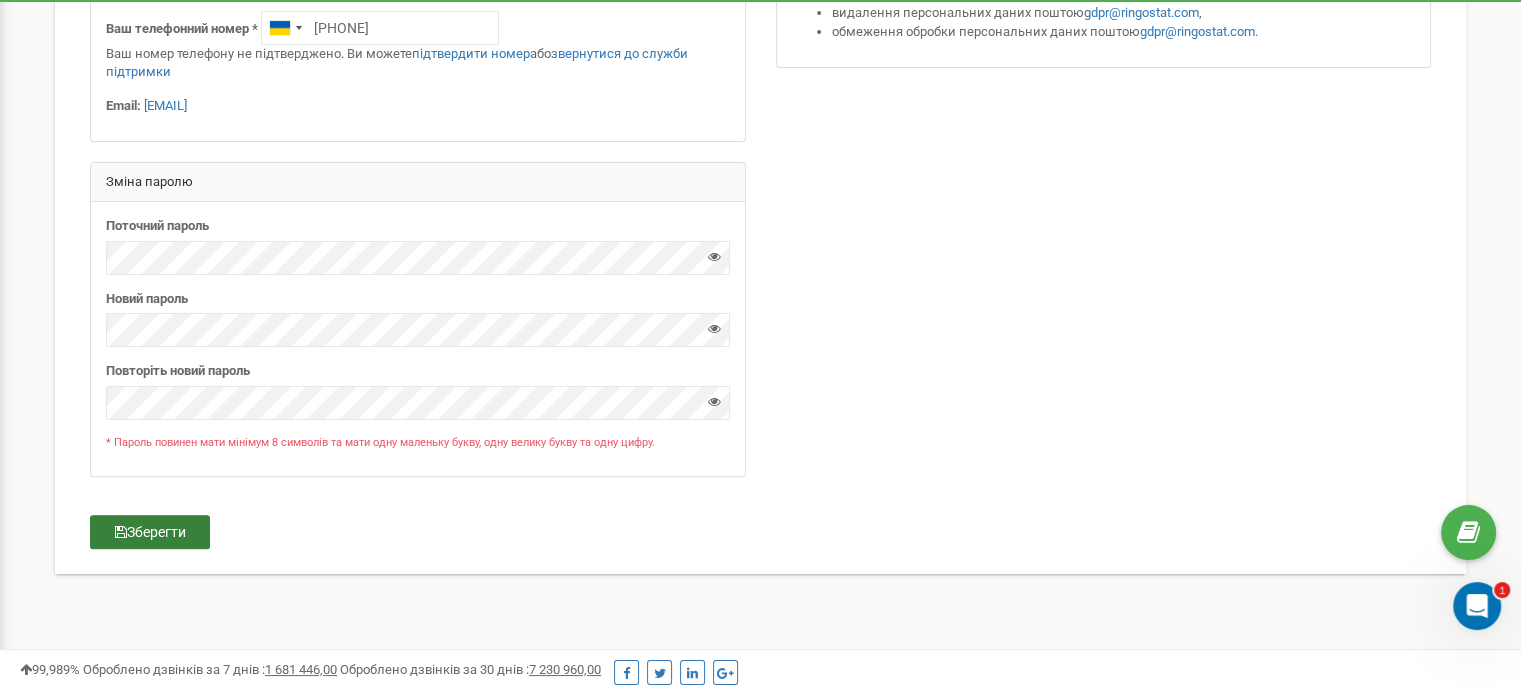 click on "Зберегти" at bounding box center [150, 532] 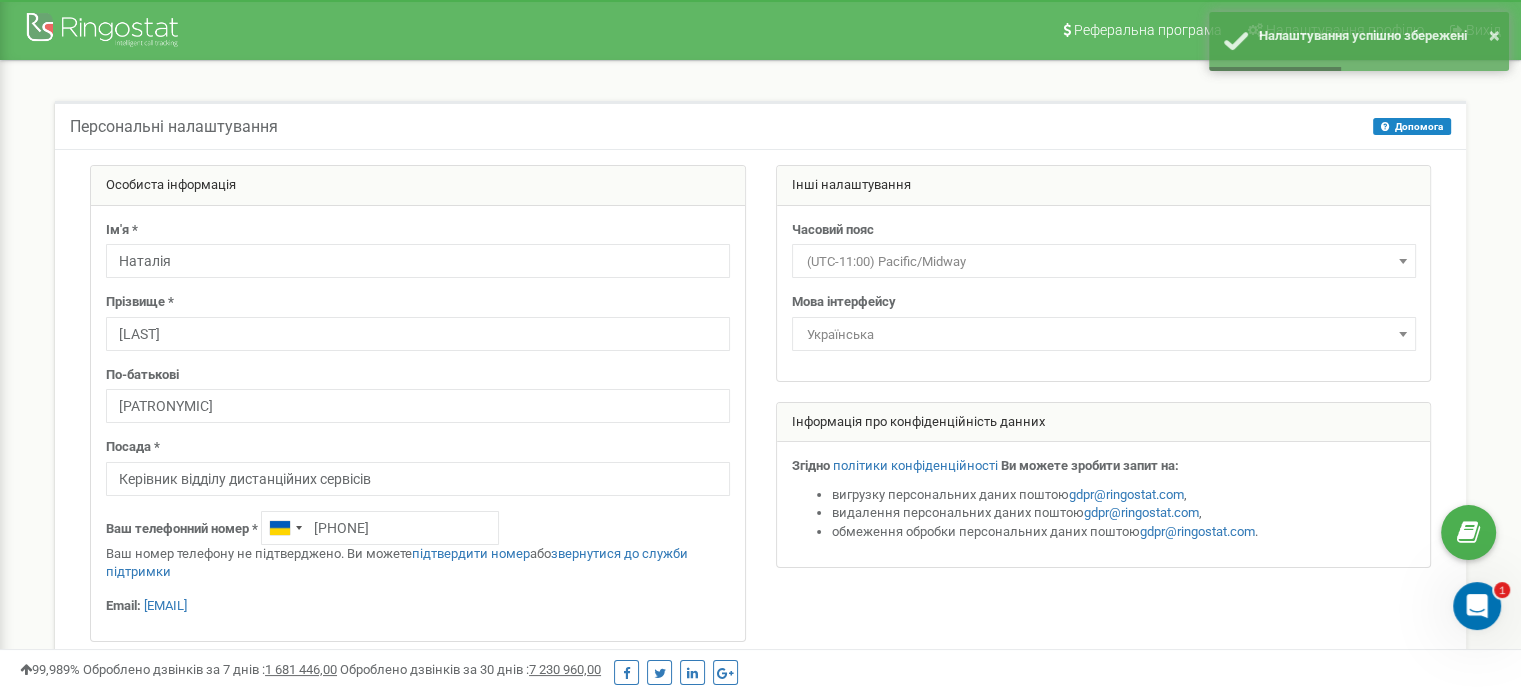 scroll, scrollTop: 0, scrollLeft: 0, axis: both 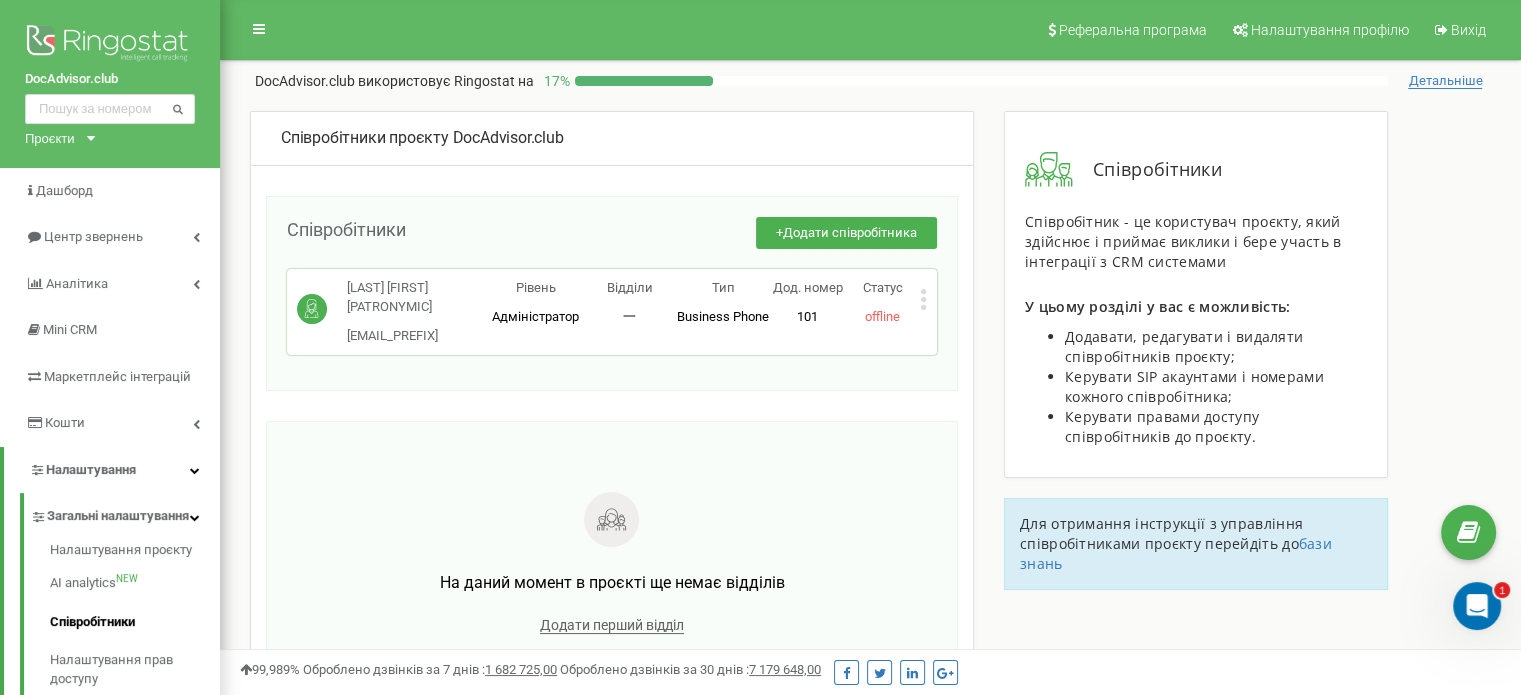 click 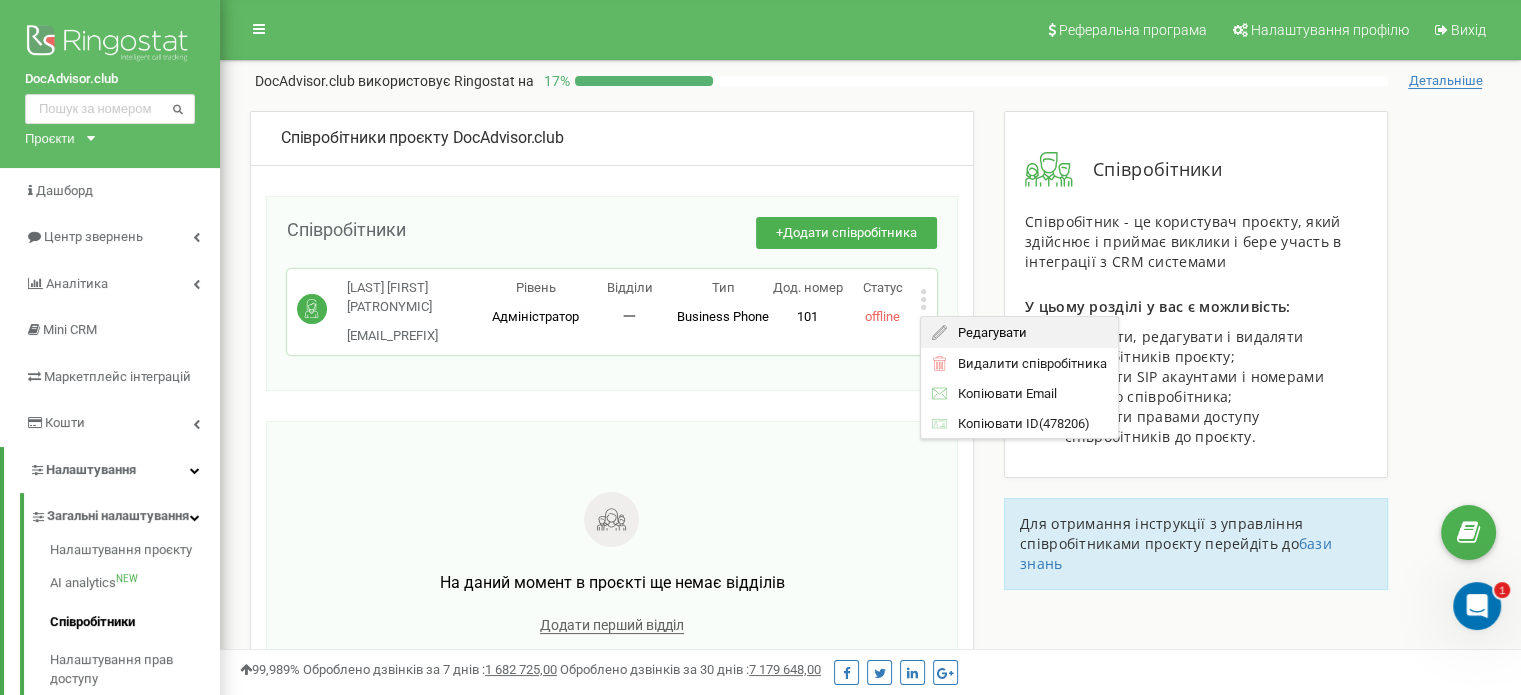 click on "Редагувати" at bounding box center (986, 332) 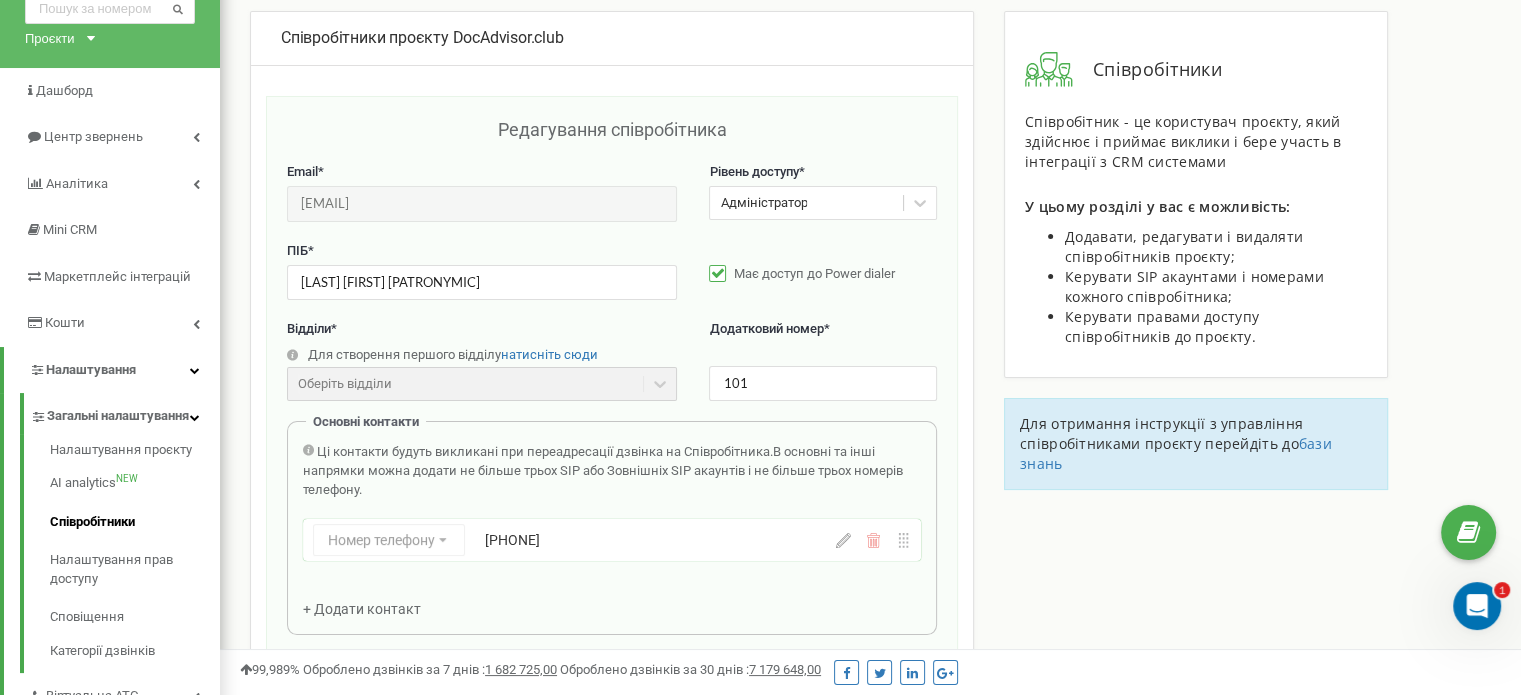 scroll, scrollTop: 100, scrollLeft: 0, axis: vertical 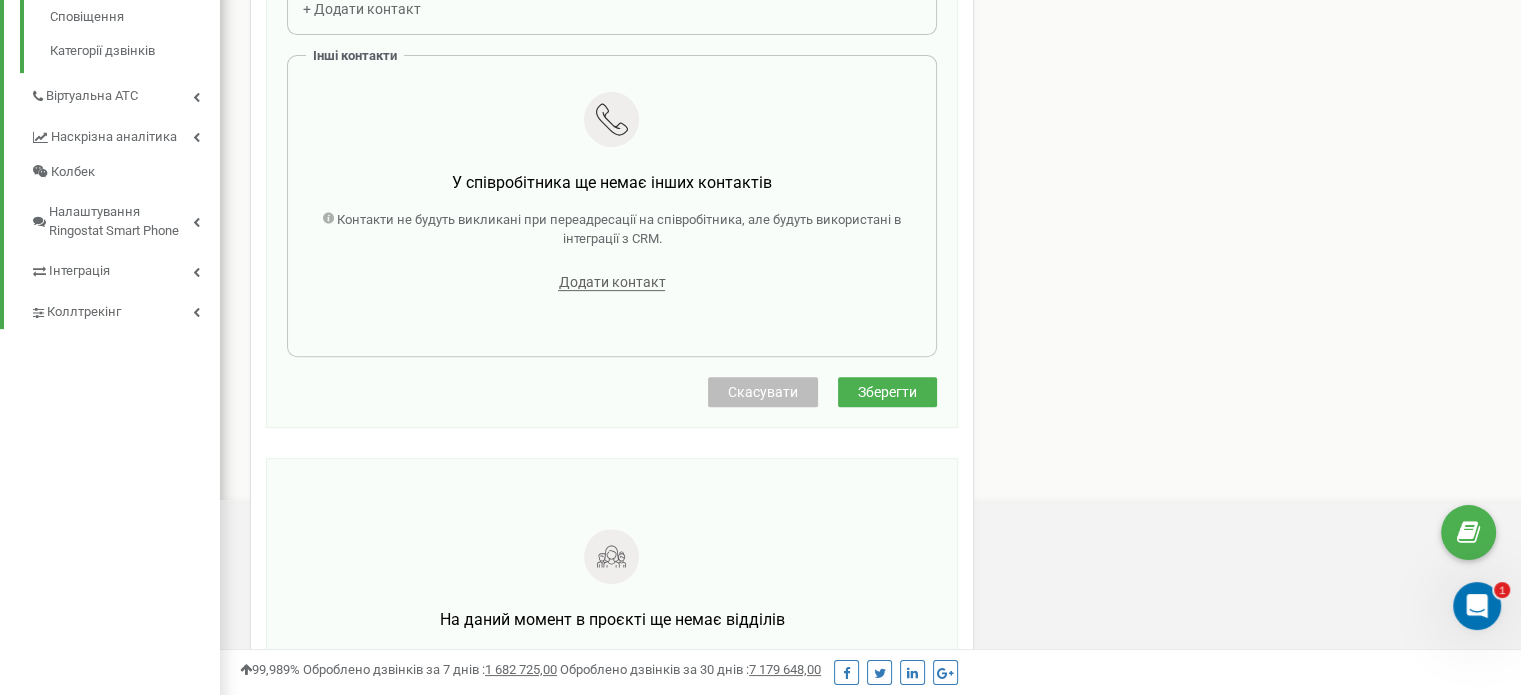 click on "Зберегти" at bounding box center (887, 392) 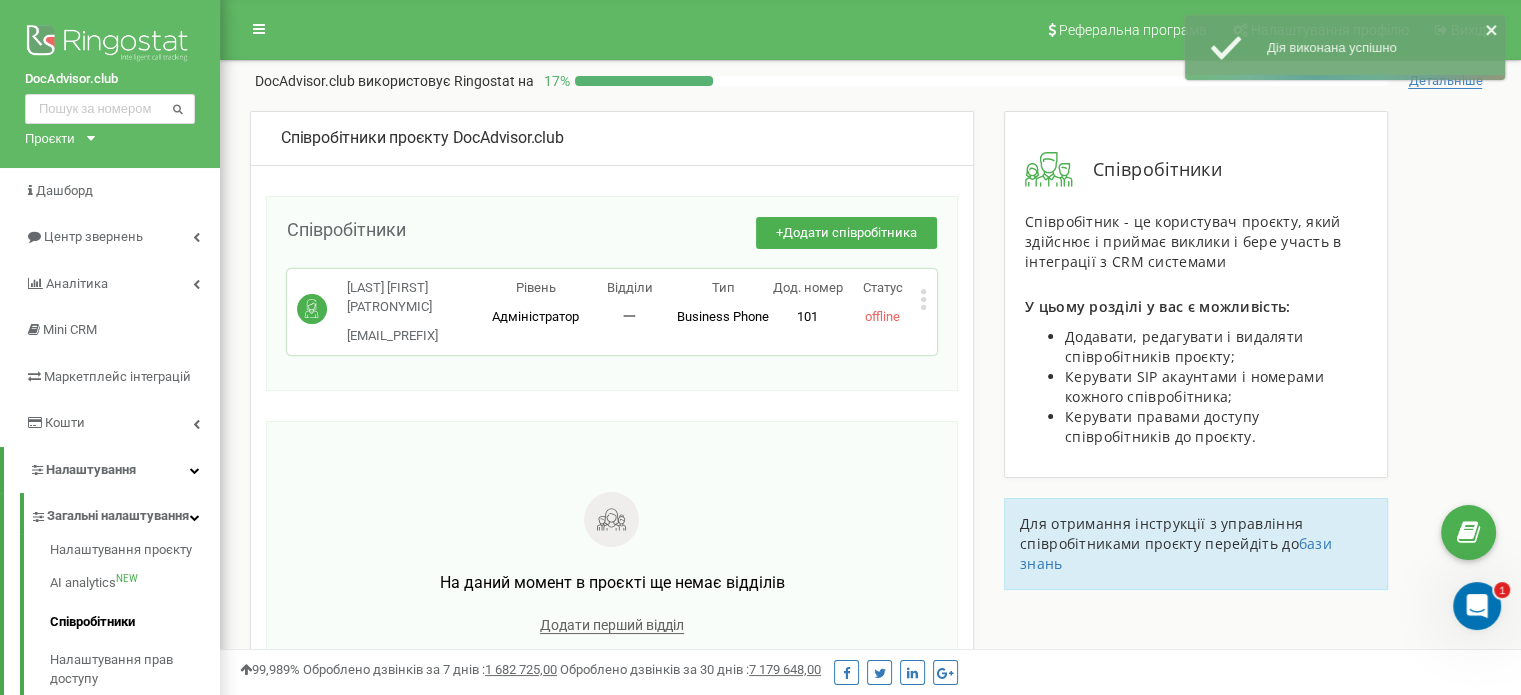 scroll, scrollTop: 0, scrollLeft: 0, axis: both 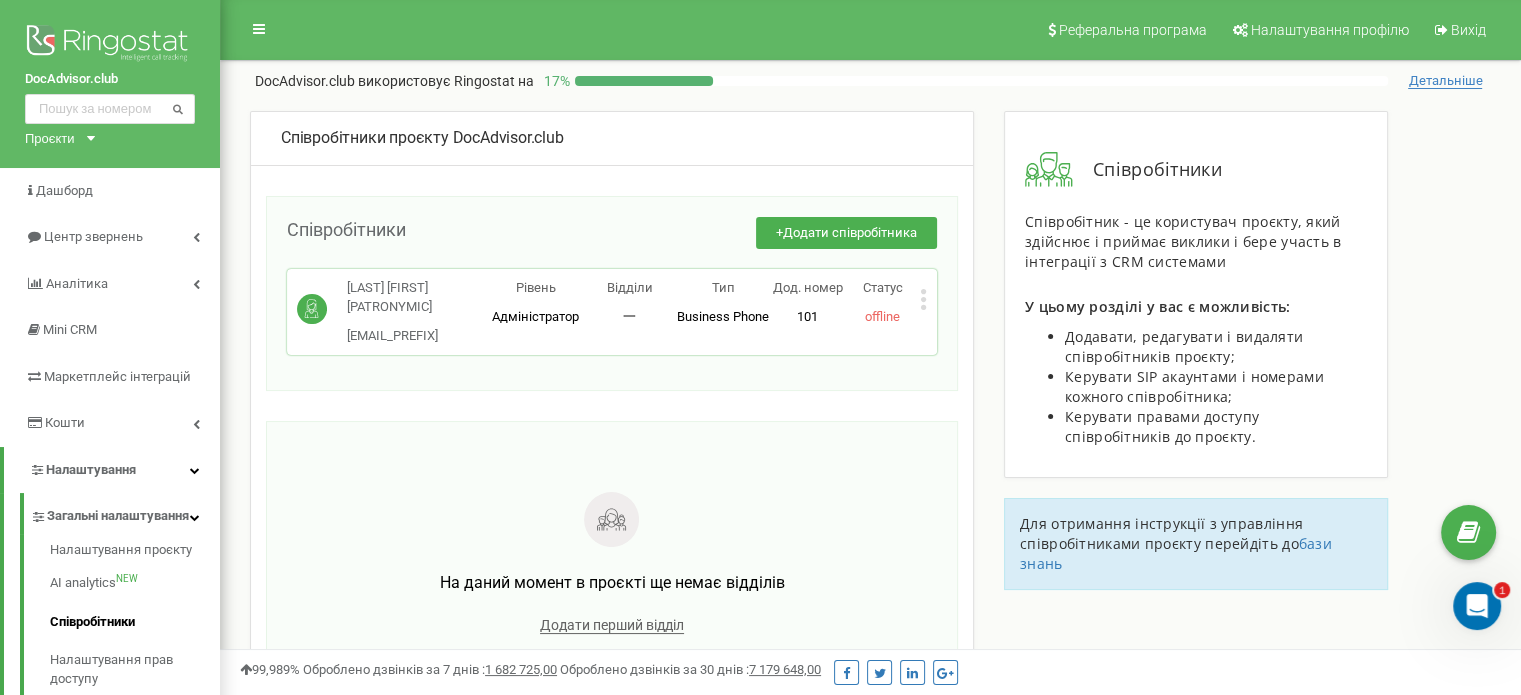 click 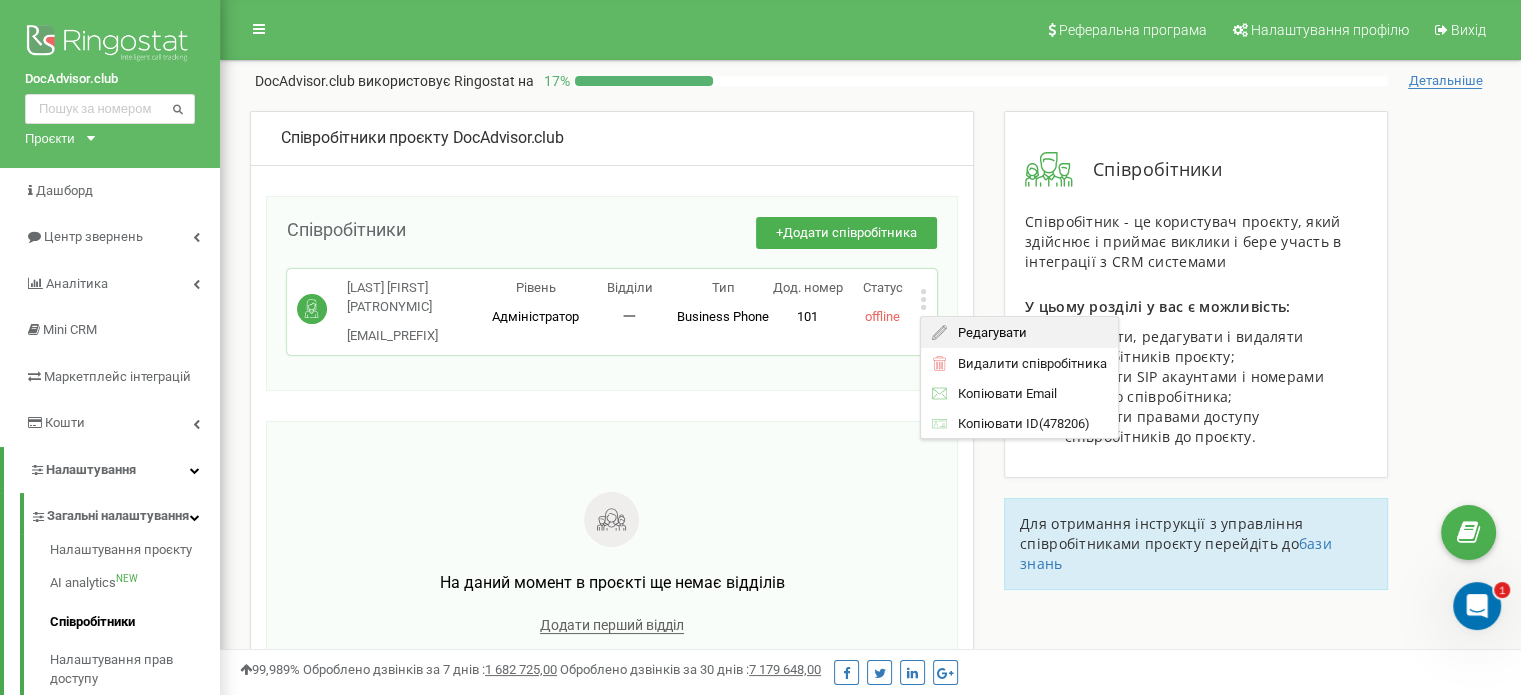 click on "Редагувати" at bounding box center (986, 332) 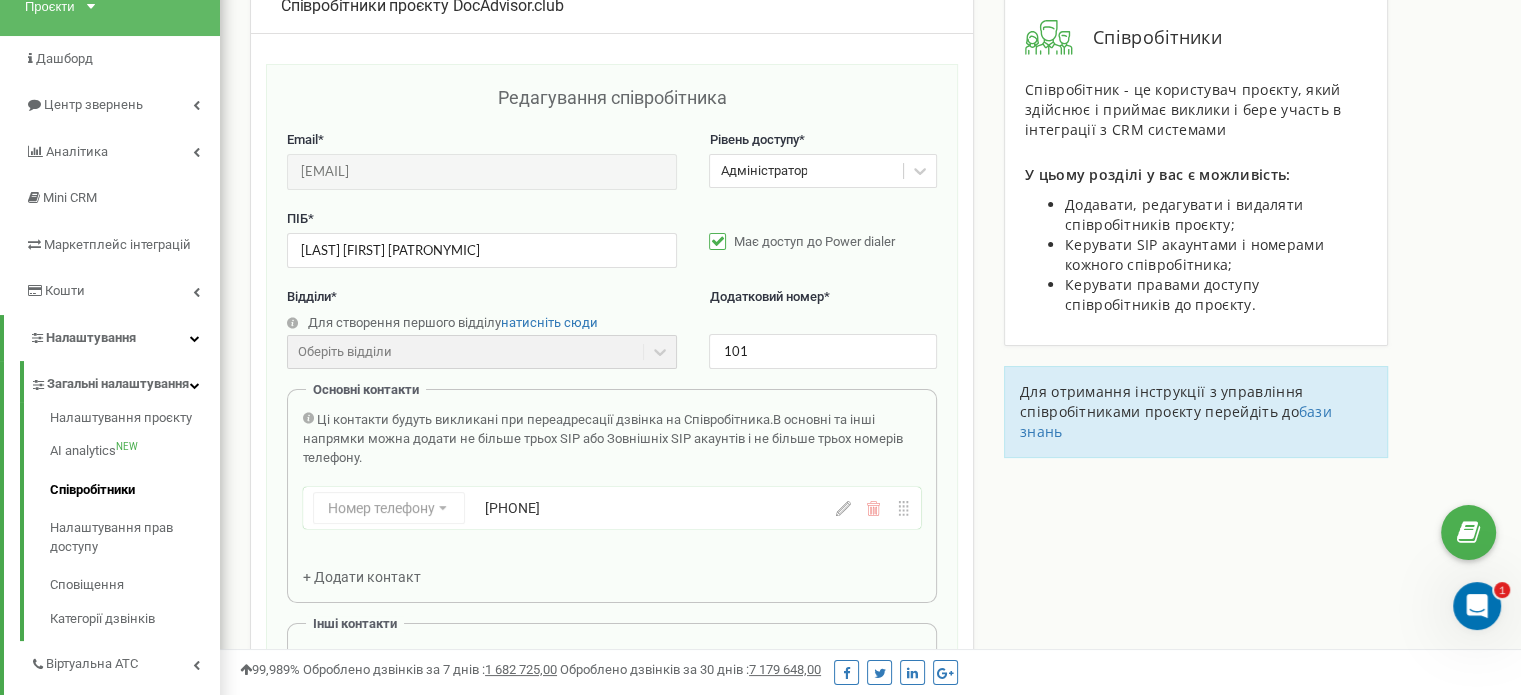 scroll, scrollTop: 200, scrollLeft: 0, axis: vertical 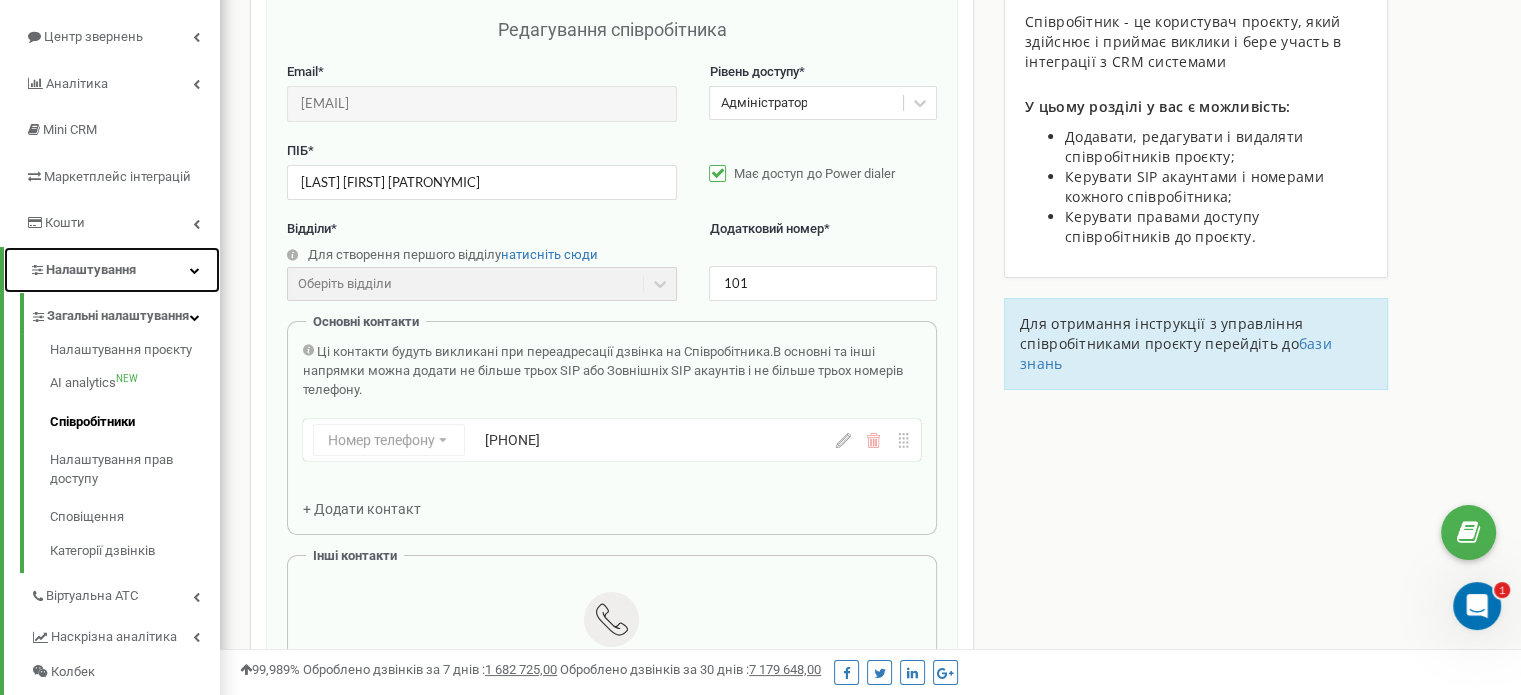 click on "Налаштування" at bounding box center (112, 270) 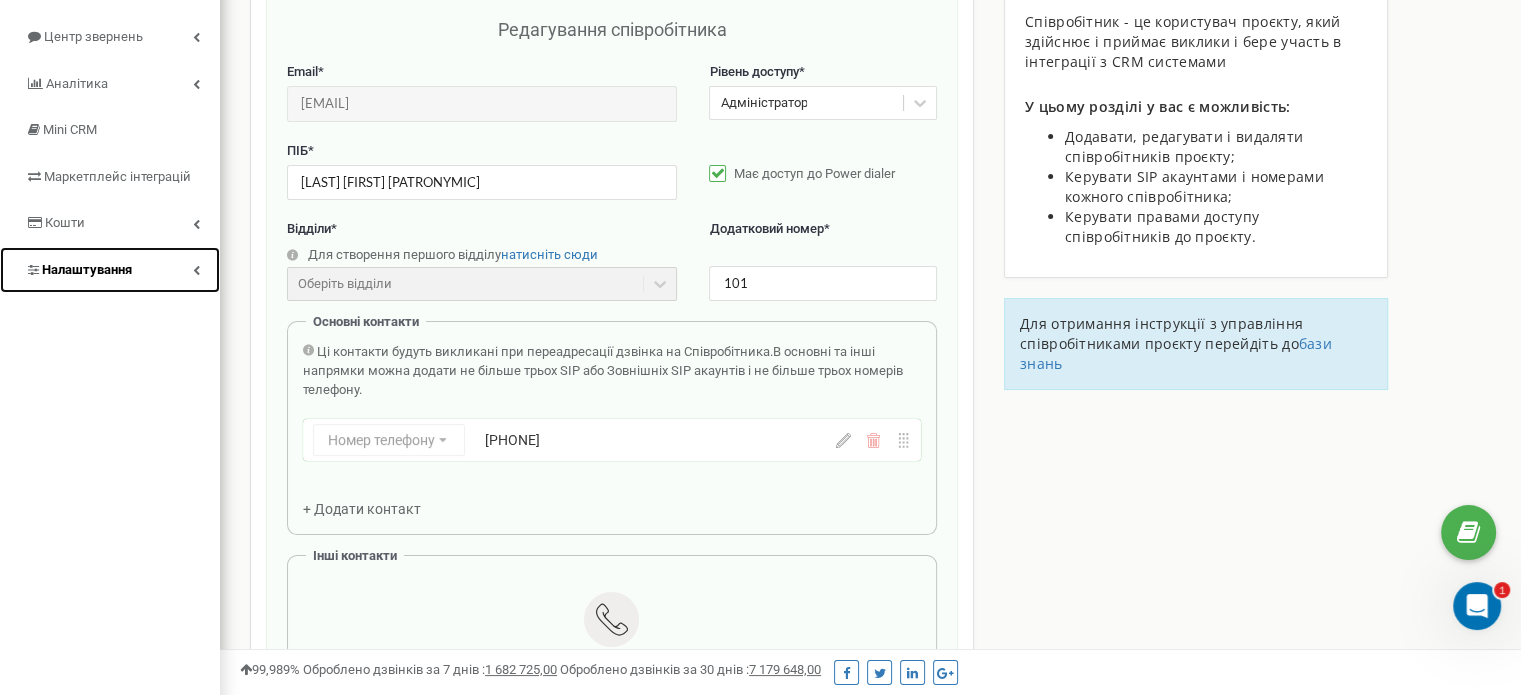 click on "Налаштування" at bounding box center [110, 270] 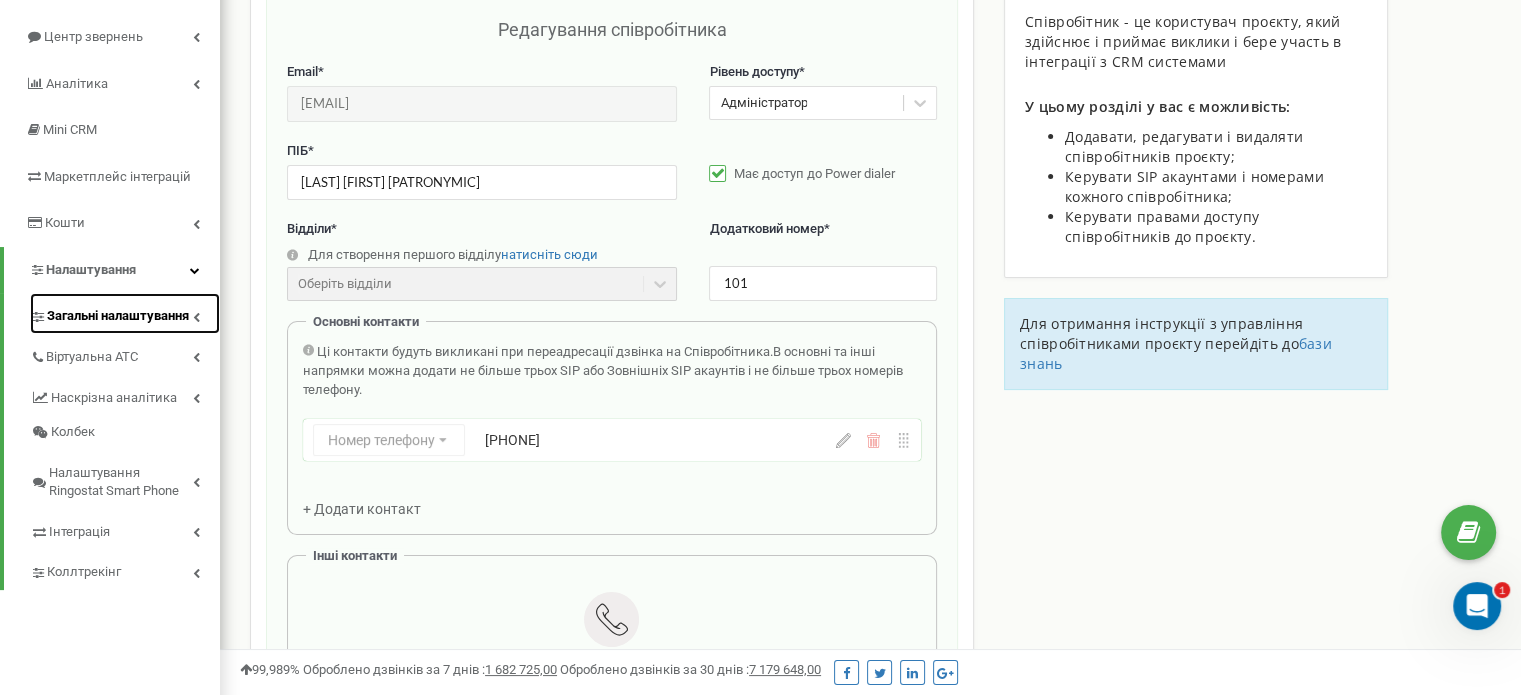 click on "Загальні налаштування" at bounding box center (118, 316) 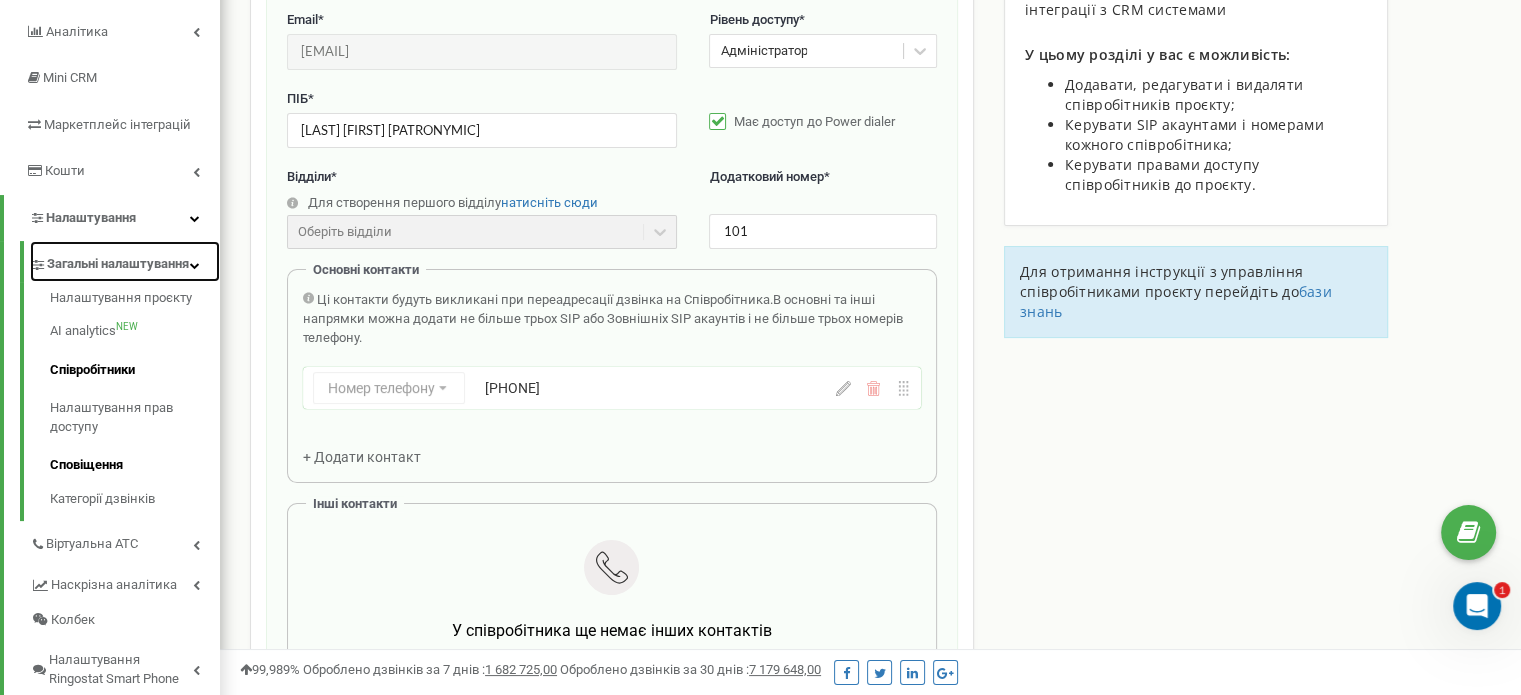 scroll, scrollTop: 300, scrollLeft: 0, axis: vertical 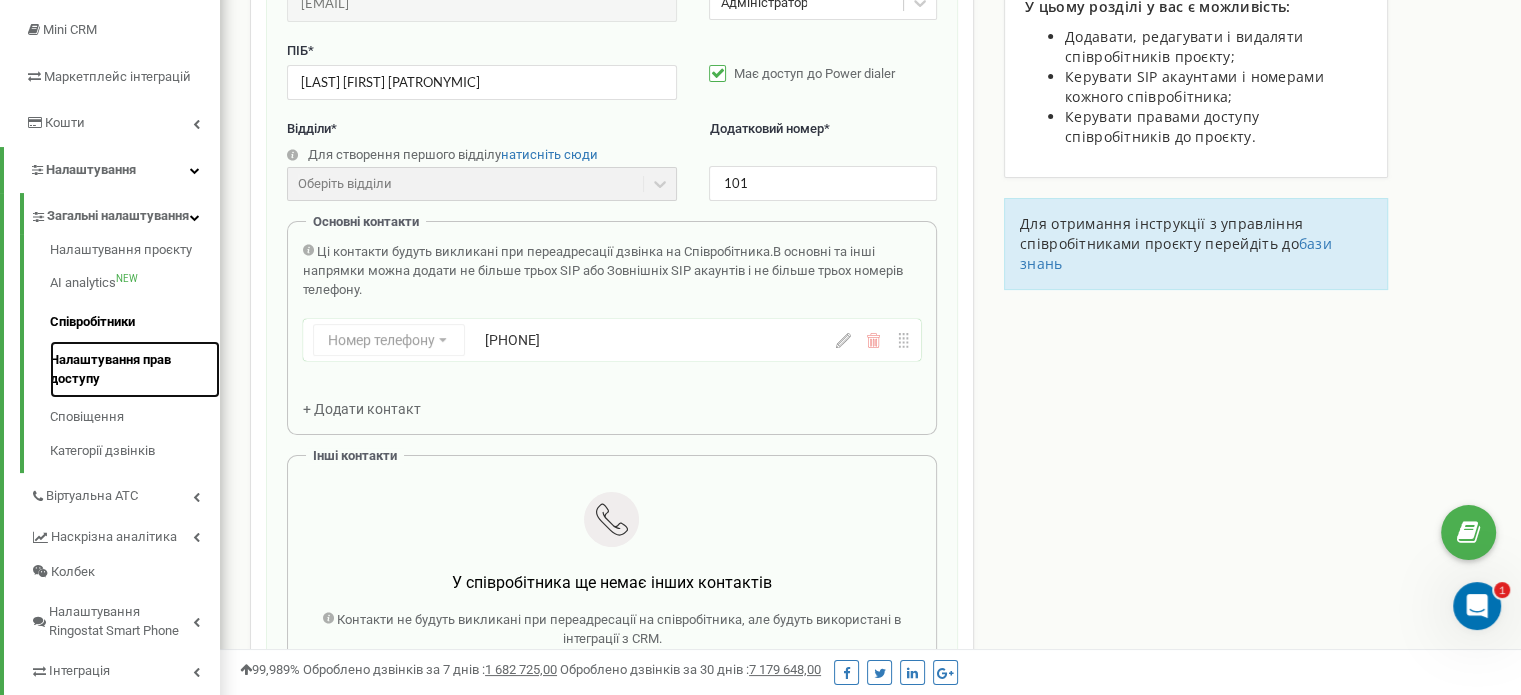 click on "Налаштування прав доступу" at bounding box center (135, 369) 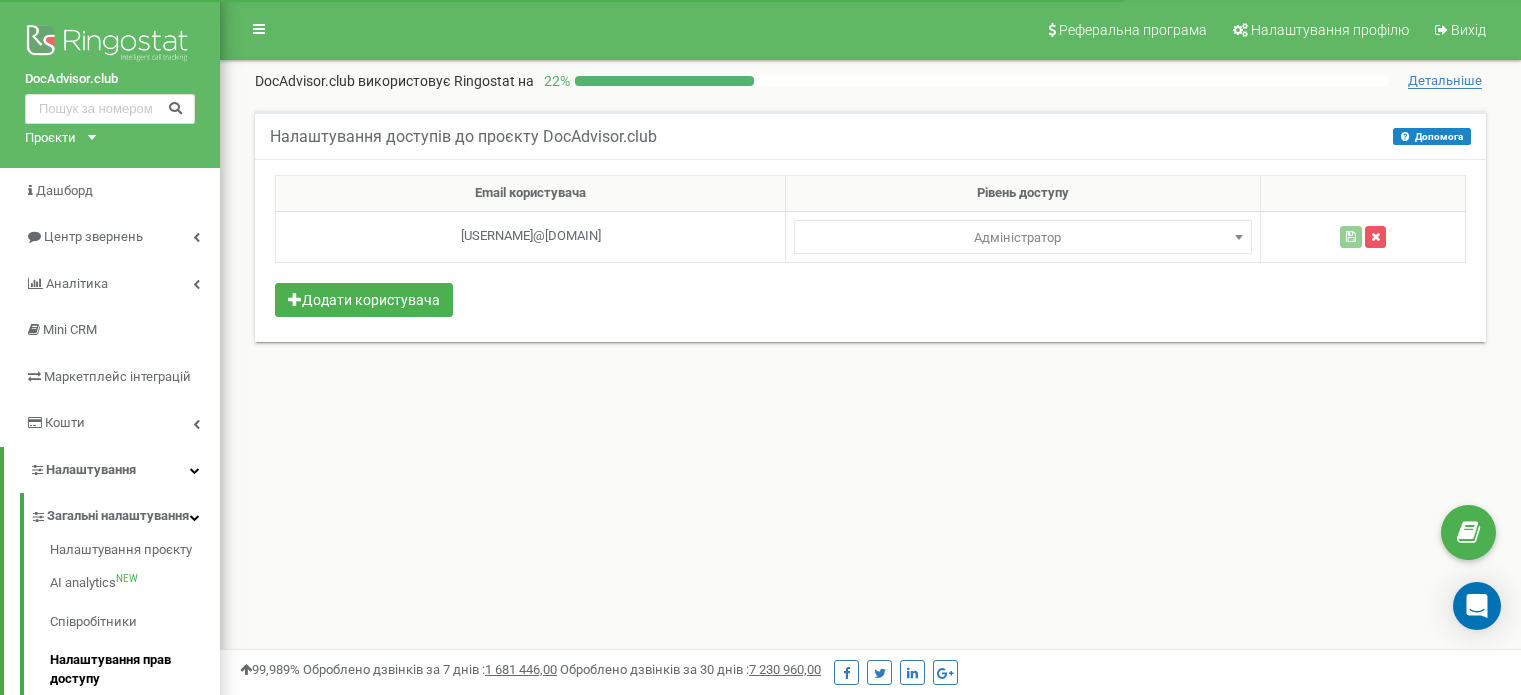 scroll, scrollTop: 0, scrollLeft: 0, axis: both 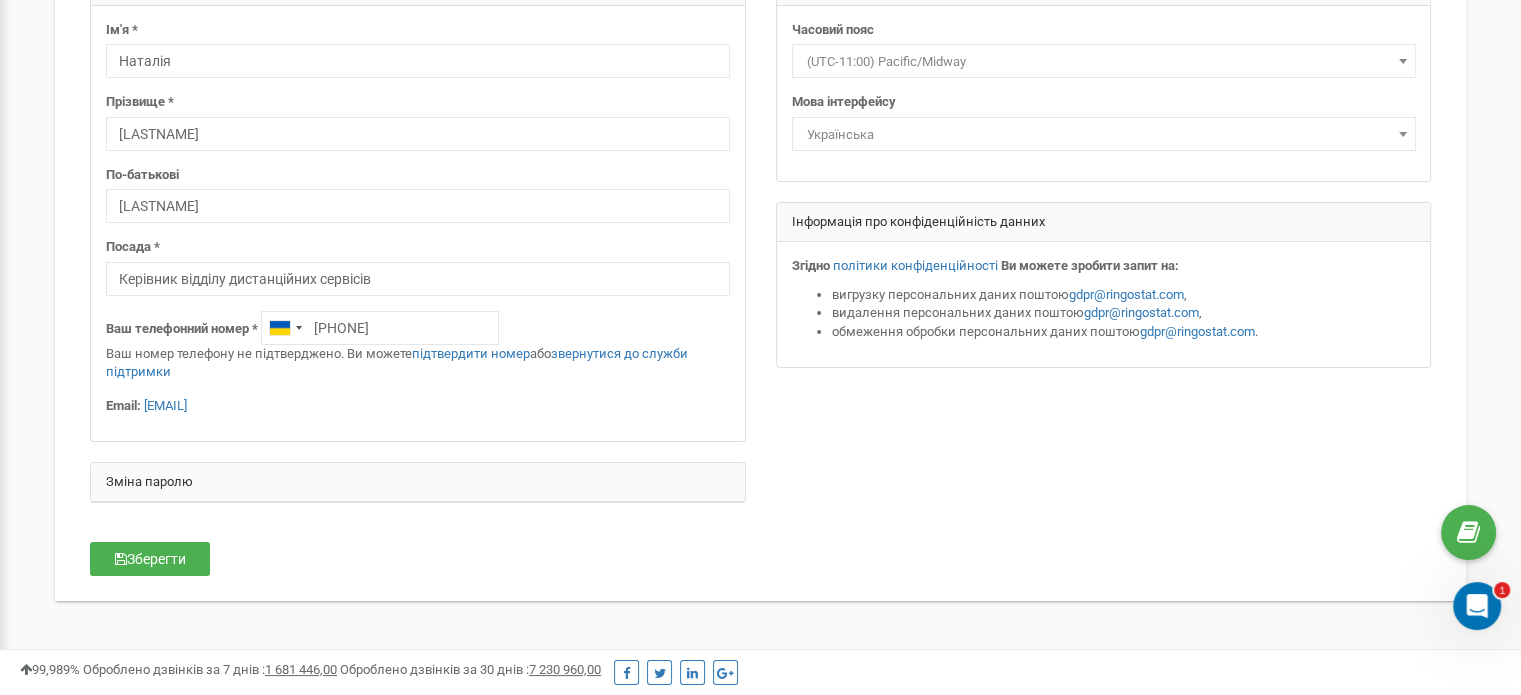 click on "Зміна паролю" at bounding box center (418, 483) 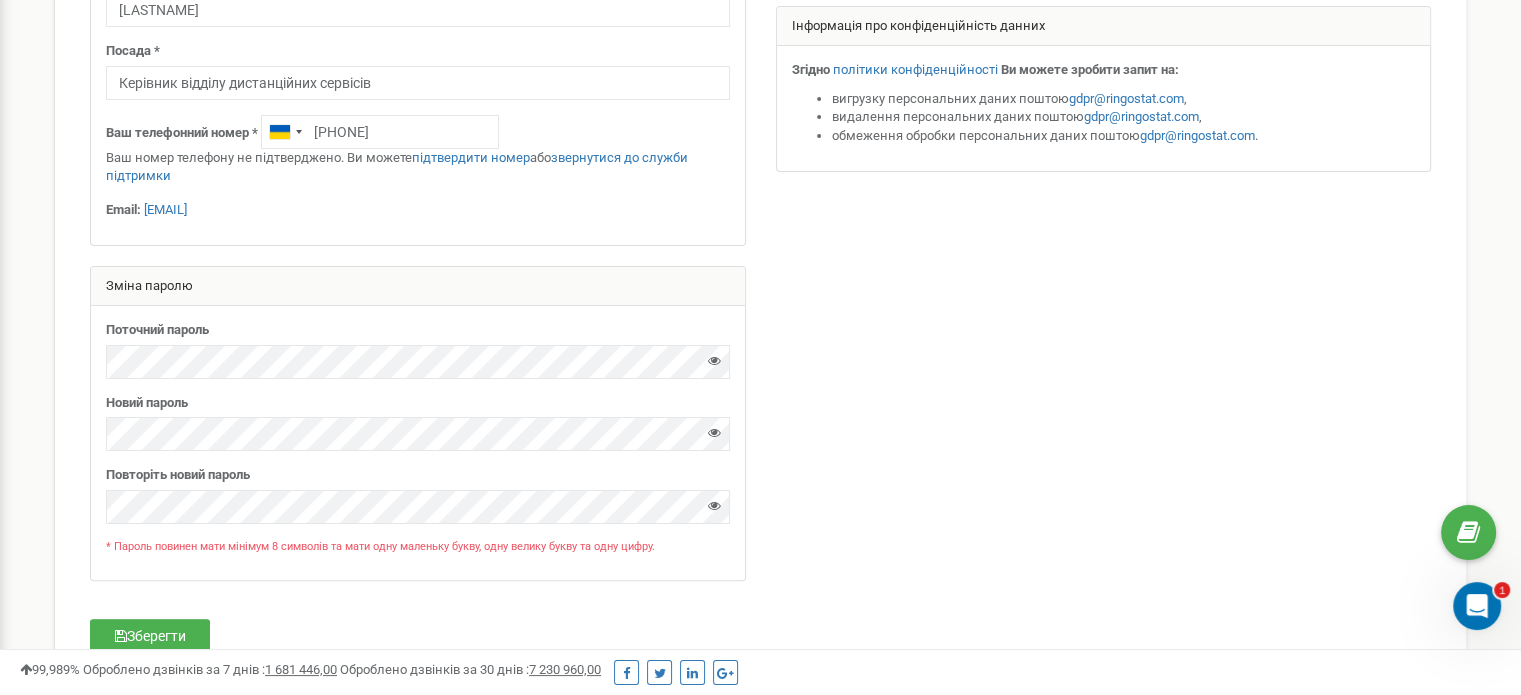 scroll, scrollTop: 400, scrollLeft: 0, axis: vertical 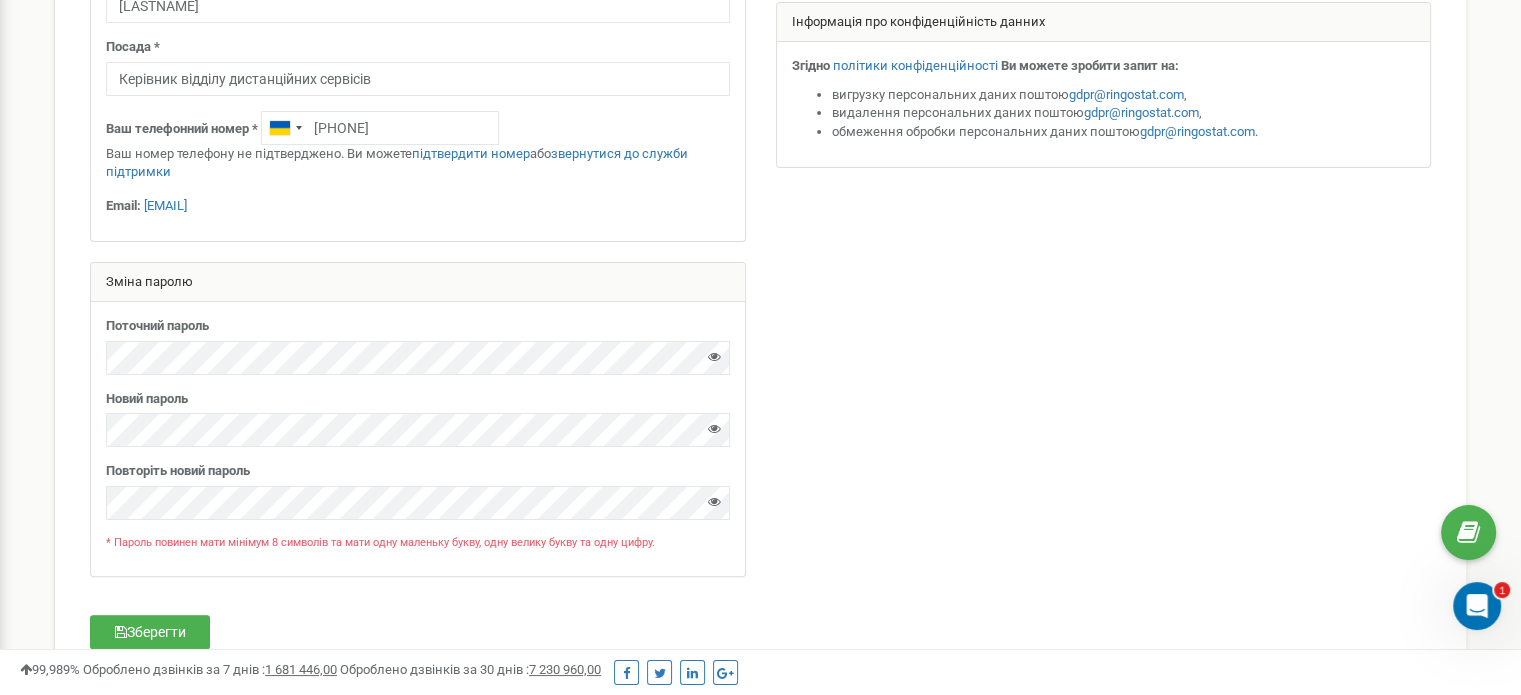 click at bounding box center [760, 181] 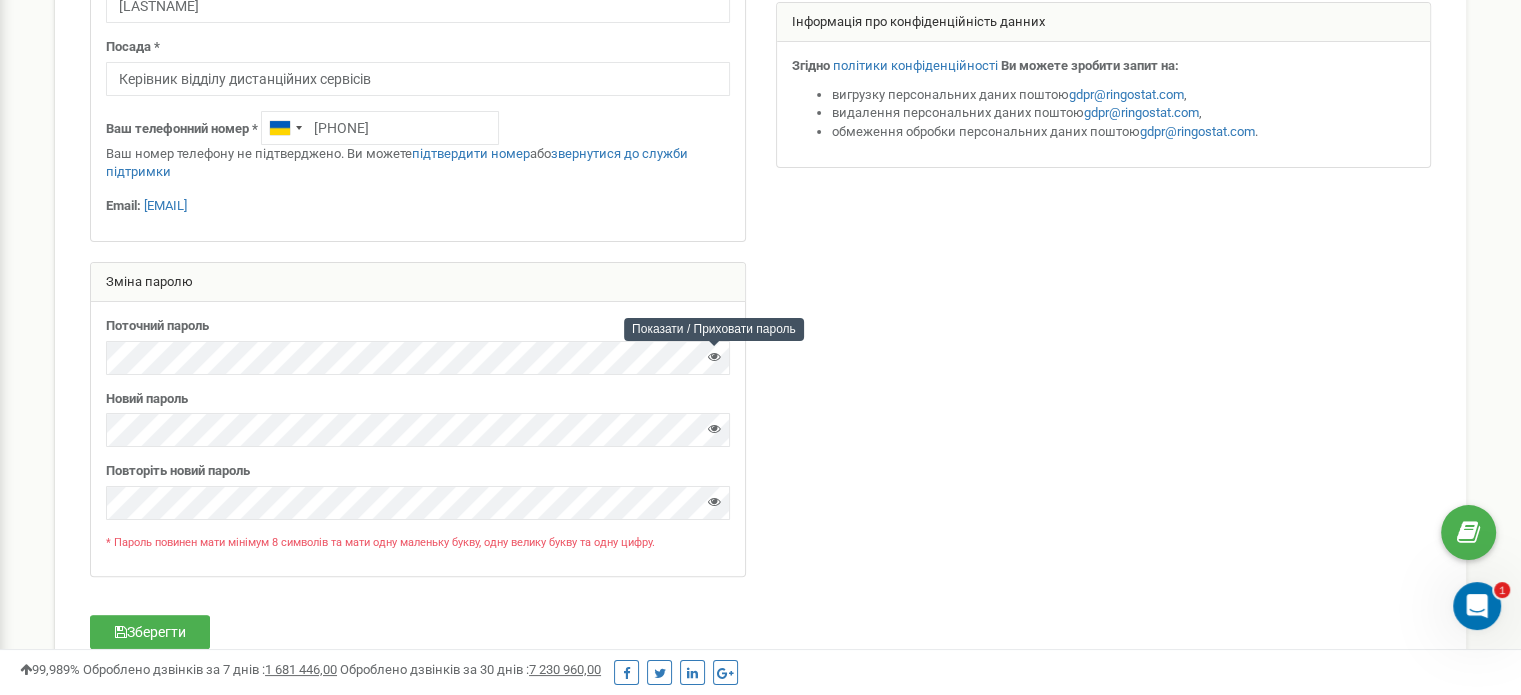click at bounding box center (714, 356) 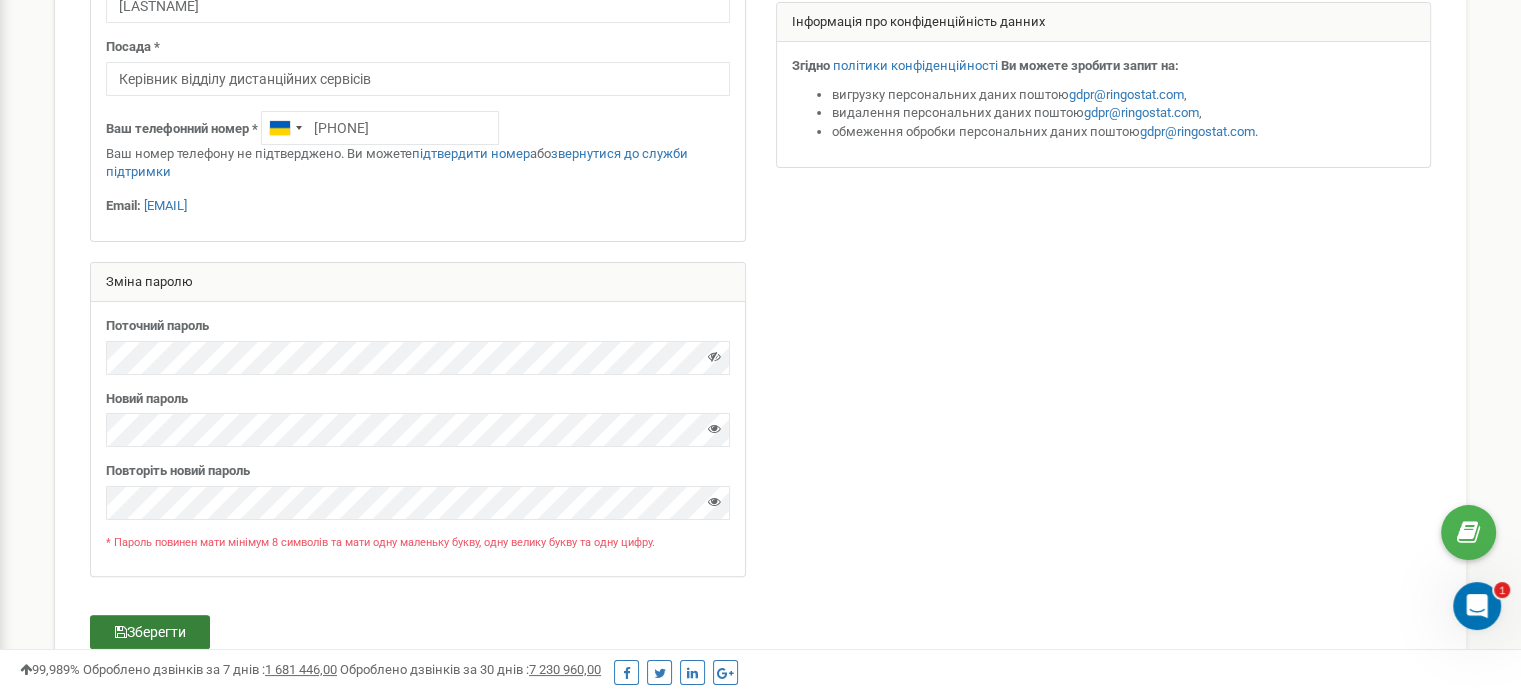 click on "Зберегти" at bounding box center (150, 632) 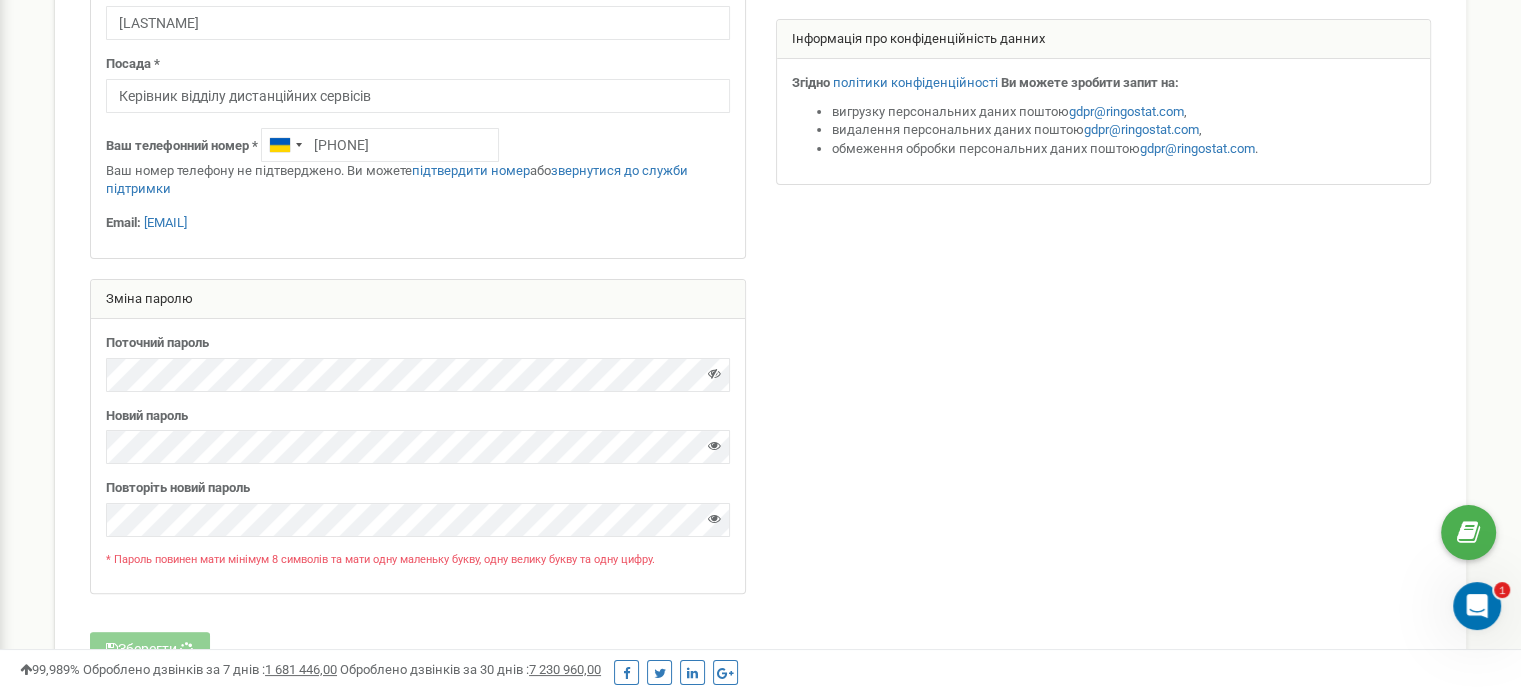 scroll, scrollTop: 500, scrollLeft: 0, axis: vertical 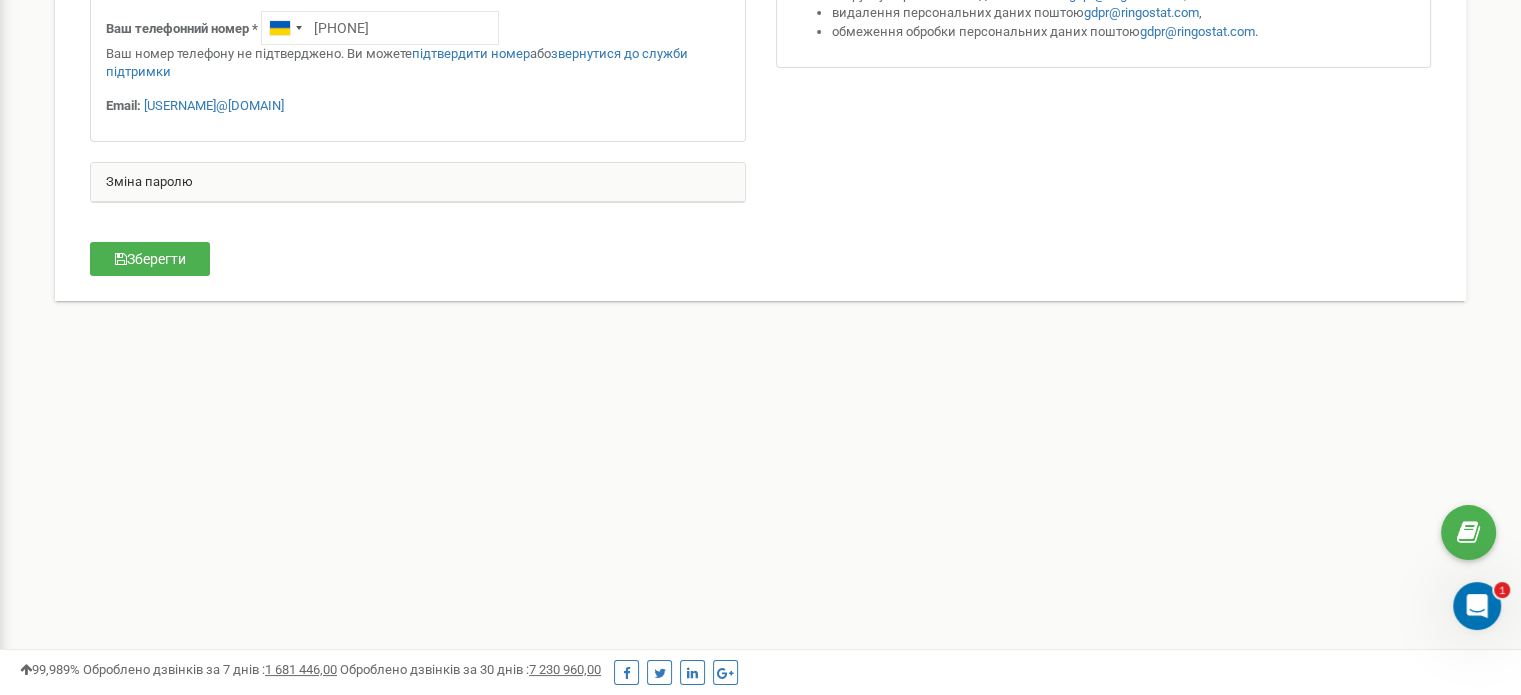 click on "Зміна паролю" at bounding box center (418, 183) 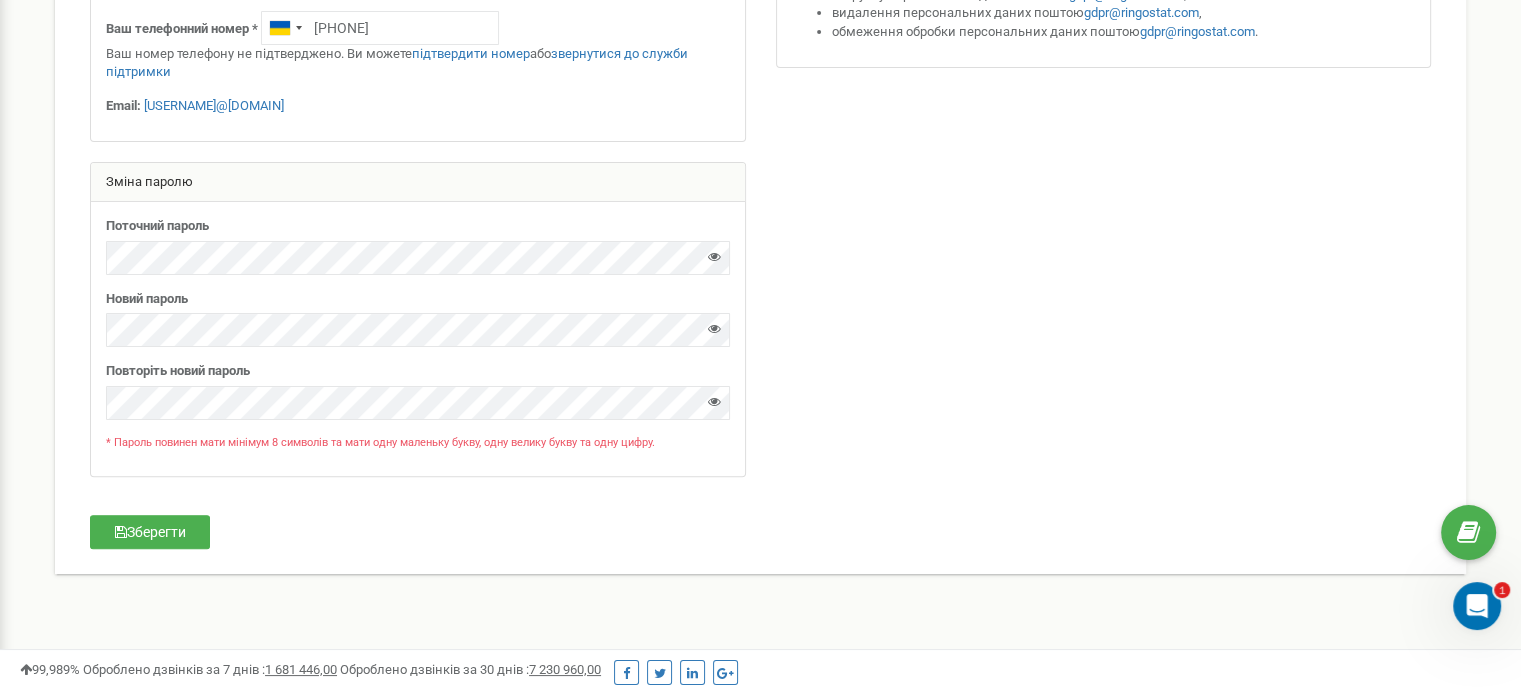 click on "Поточний пароль" at bounding box center [418, 246] 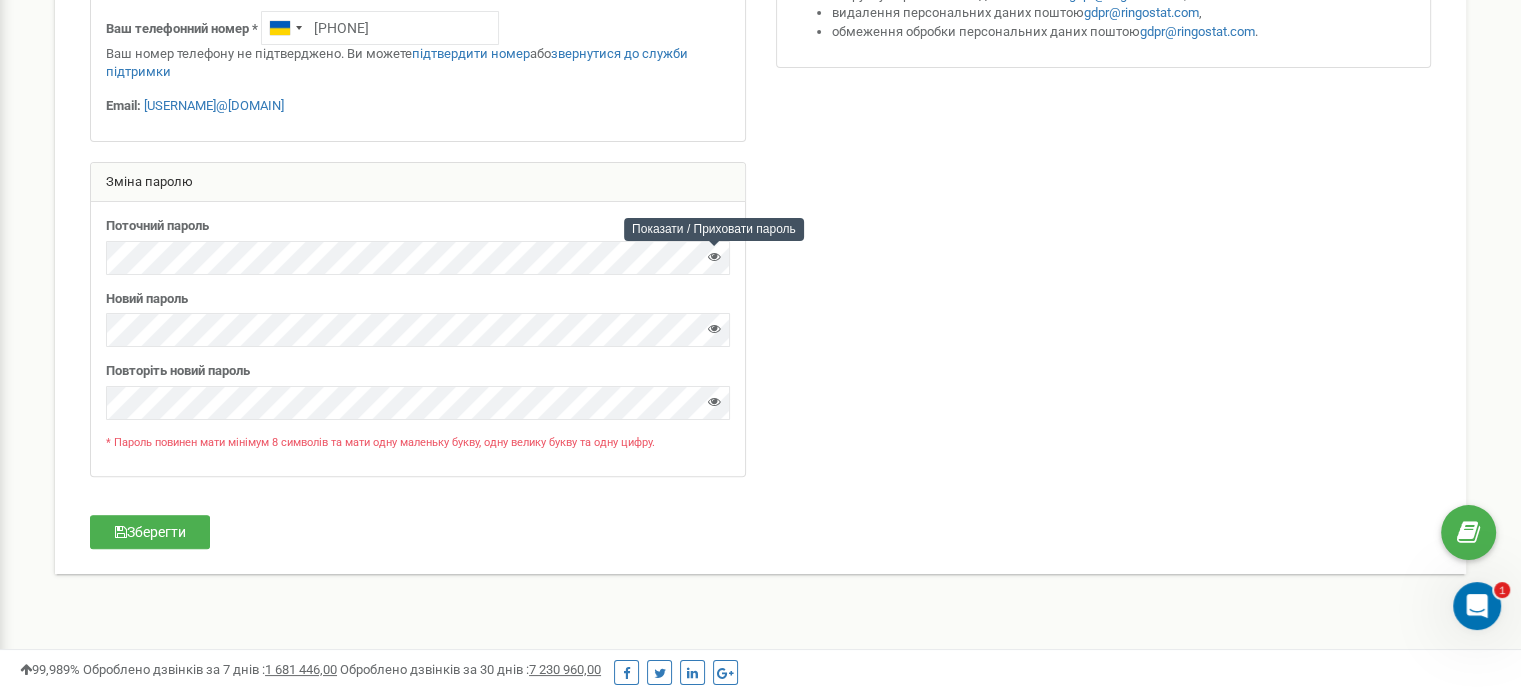 click at bounding box center [714, 256] 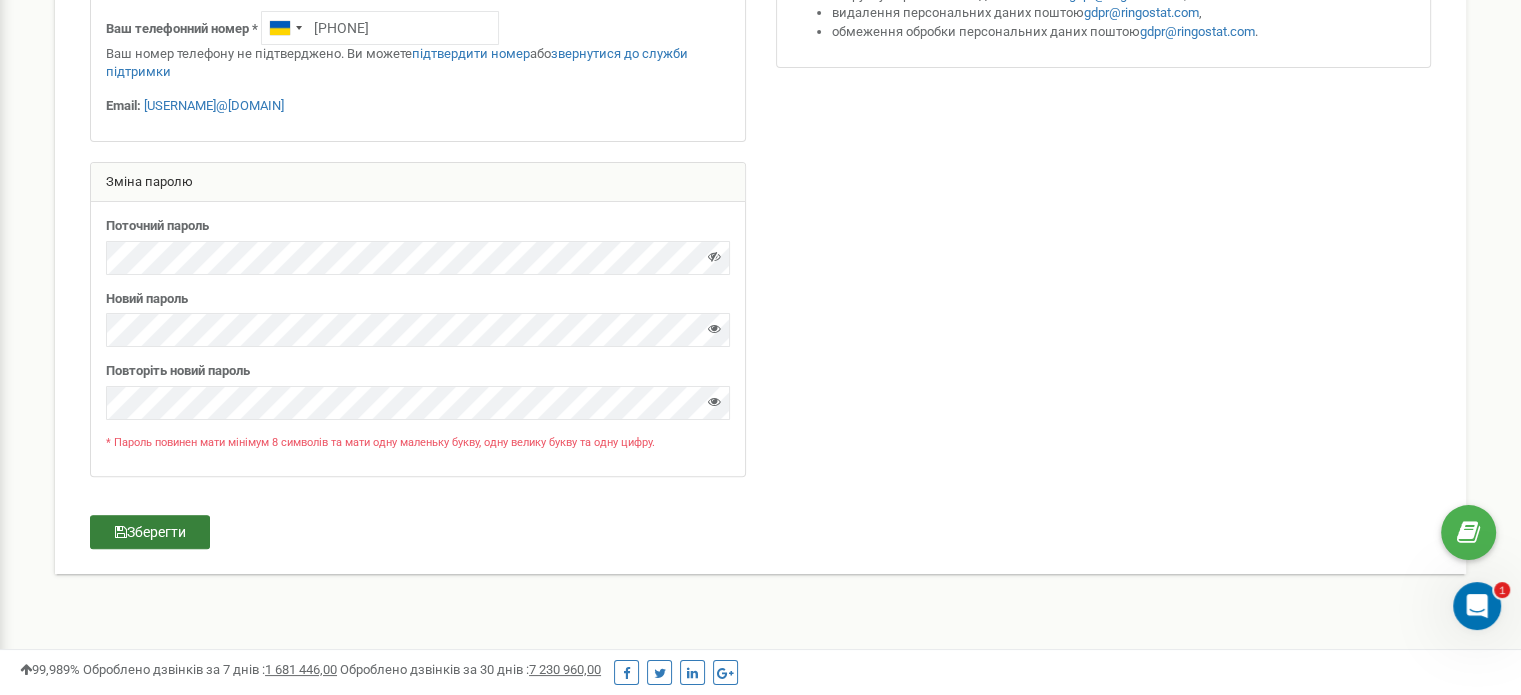 click on "Зберегти" at bounding box center (150, 532) 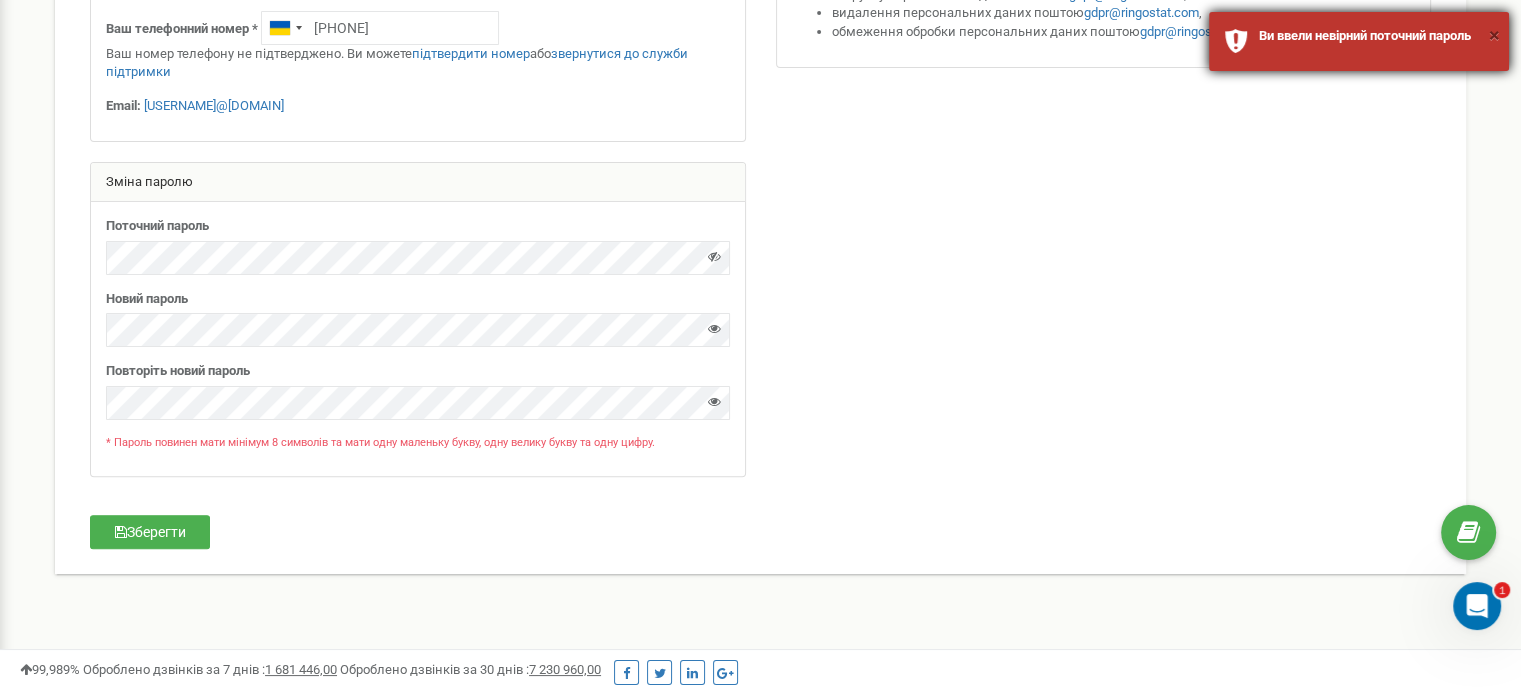 click on "×" at bounding box center [1494, 35] 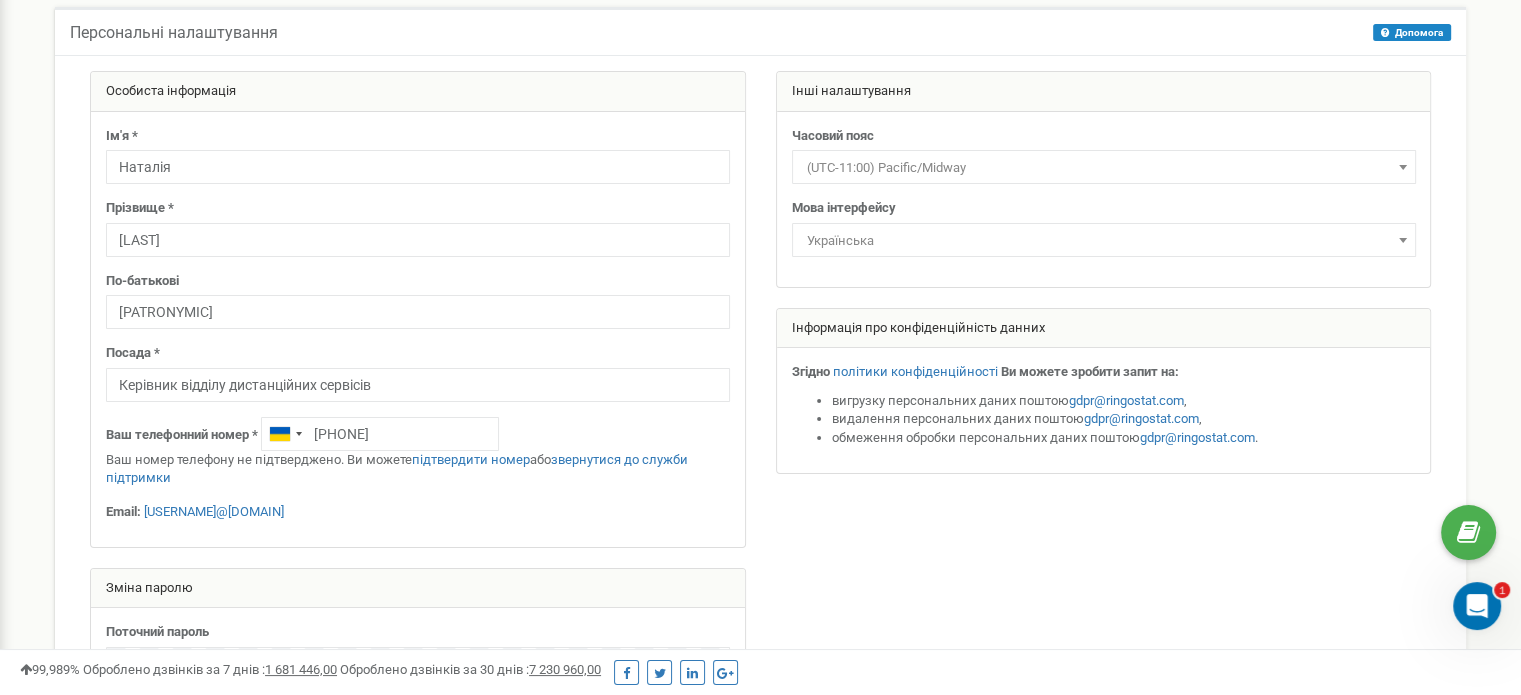 scroll, scrollTop: 0, scrollLeft: 0, axis: both 